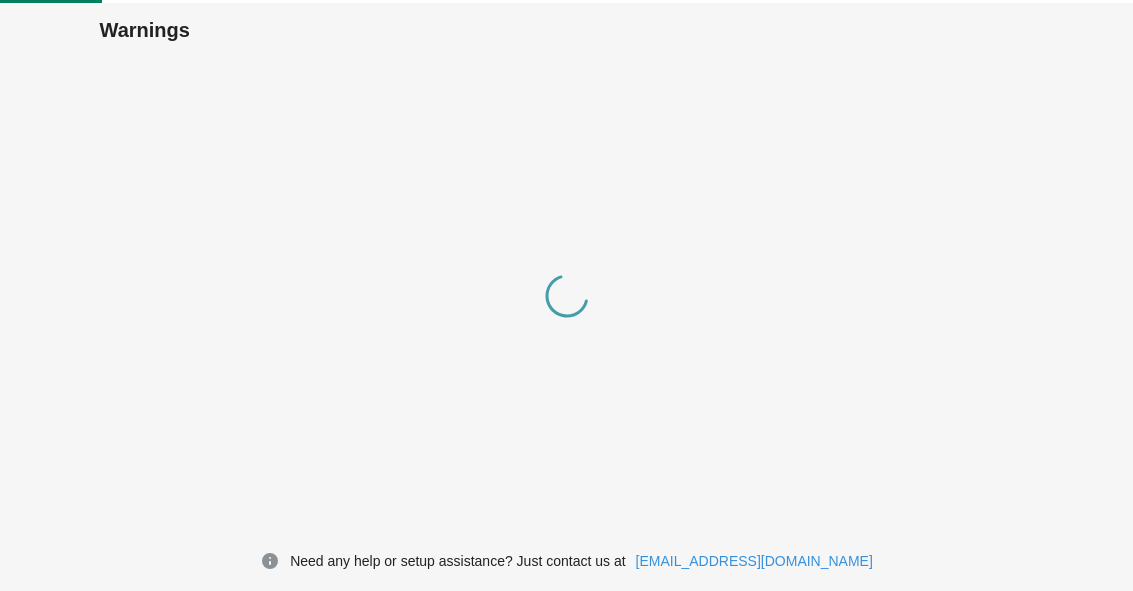 scroll, scrollTop: 0, scrollLeft: 0, axis: both 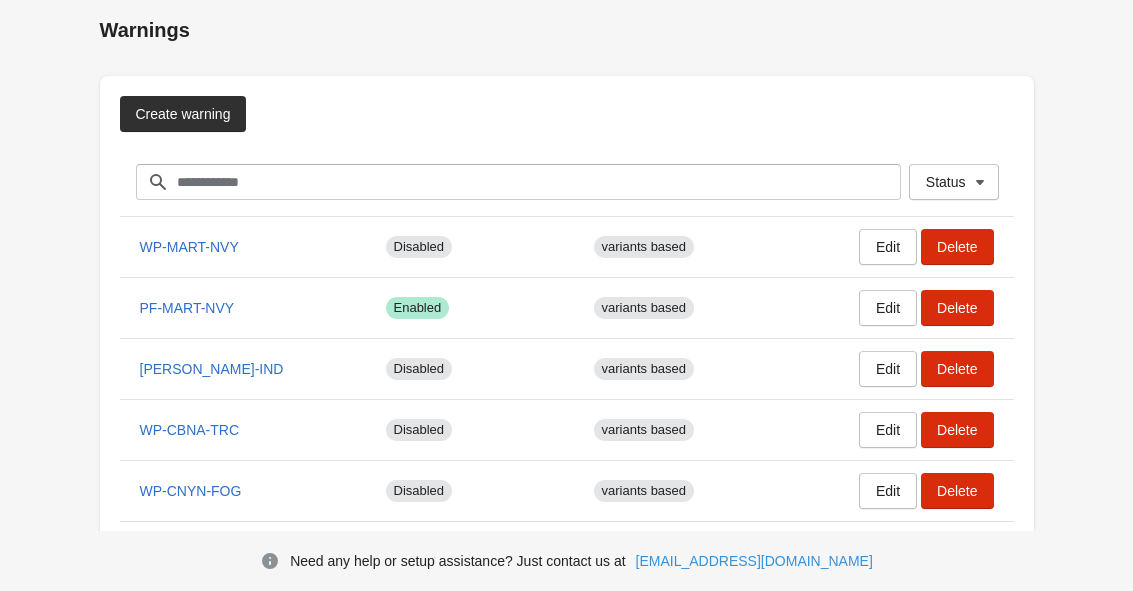 click on "Create warning" at bounding box center [183, 114] 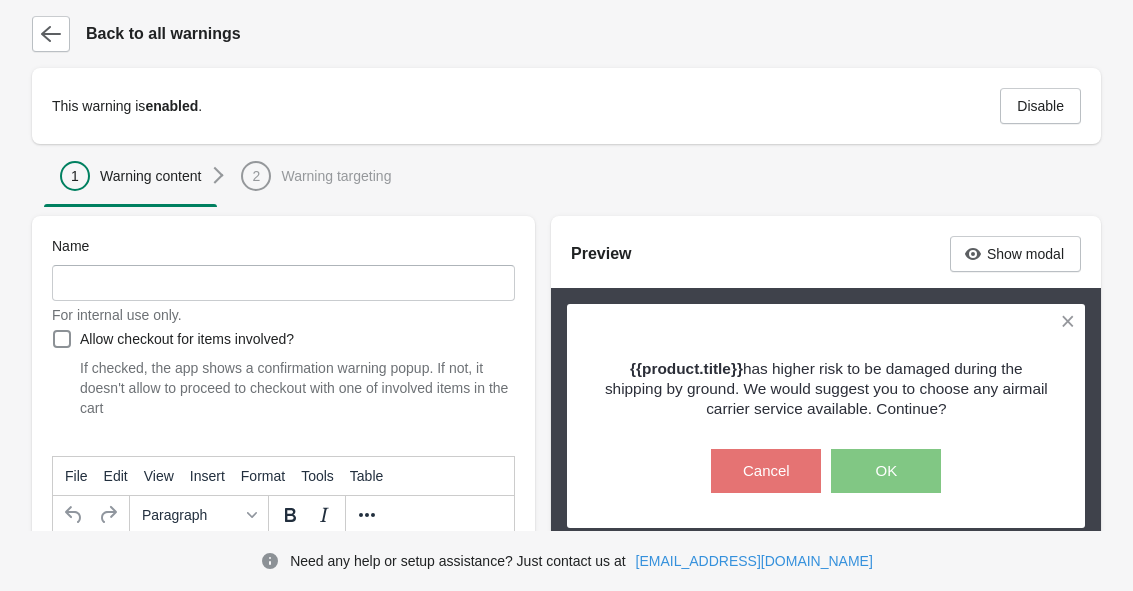 scroll, scrollTop: 0, scrollLeft: 0, axis: both 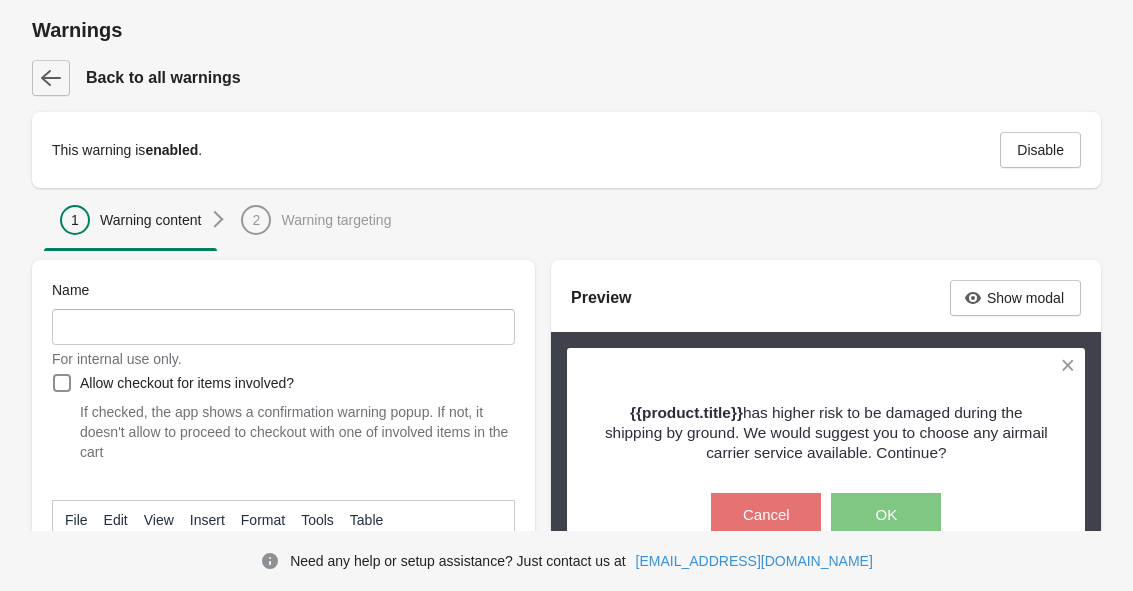 click 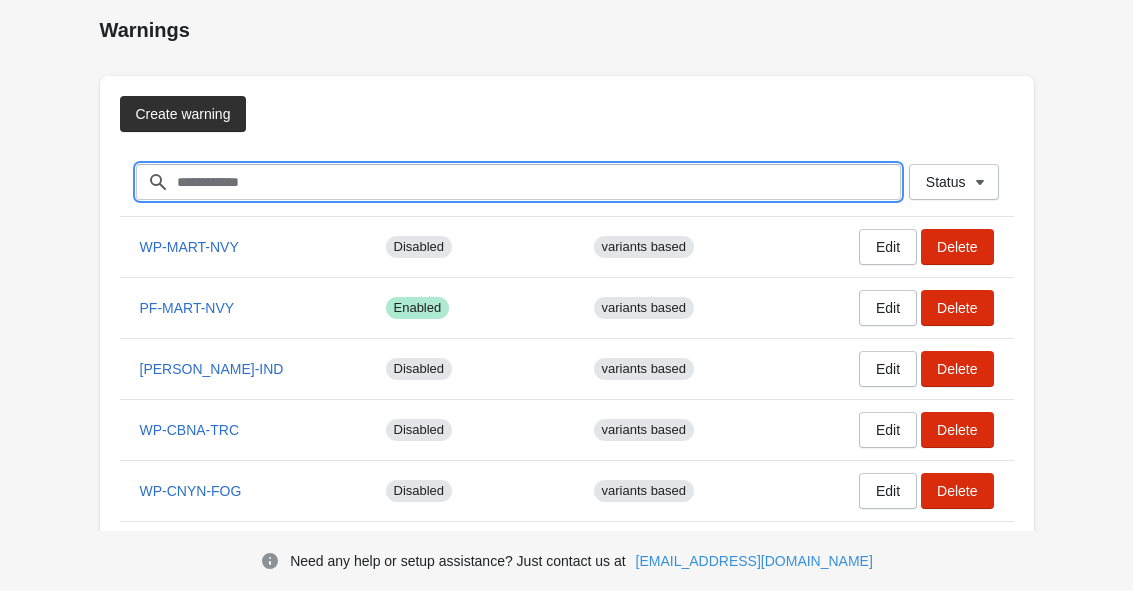 click on "Filter items" at bounding box center [538, 182] 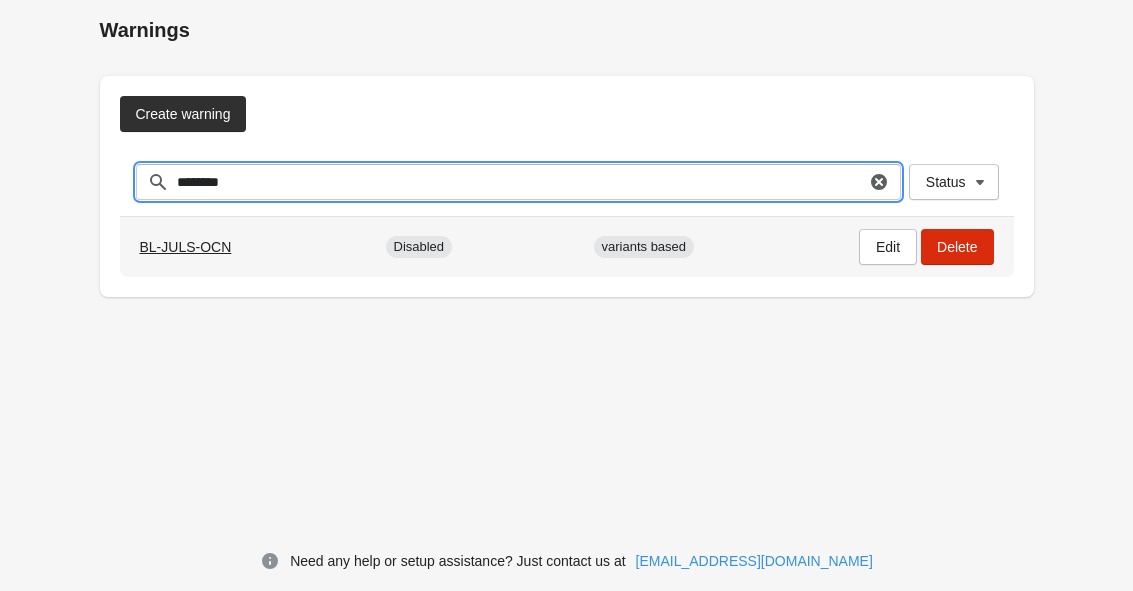 type on "********" 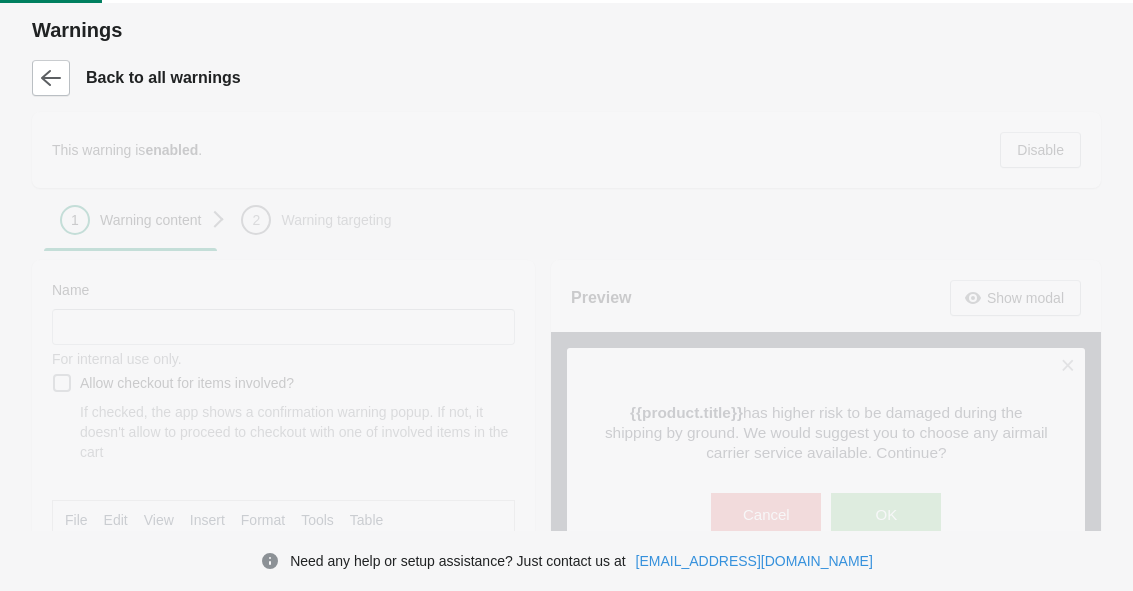 scroll, scrollTop: 0, scrollLeft: 0, axis: both 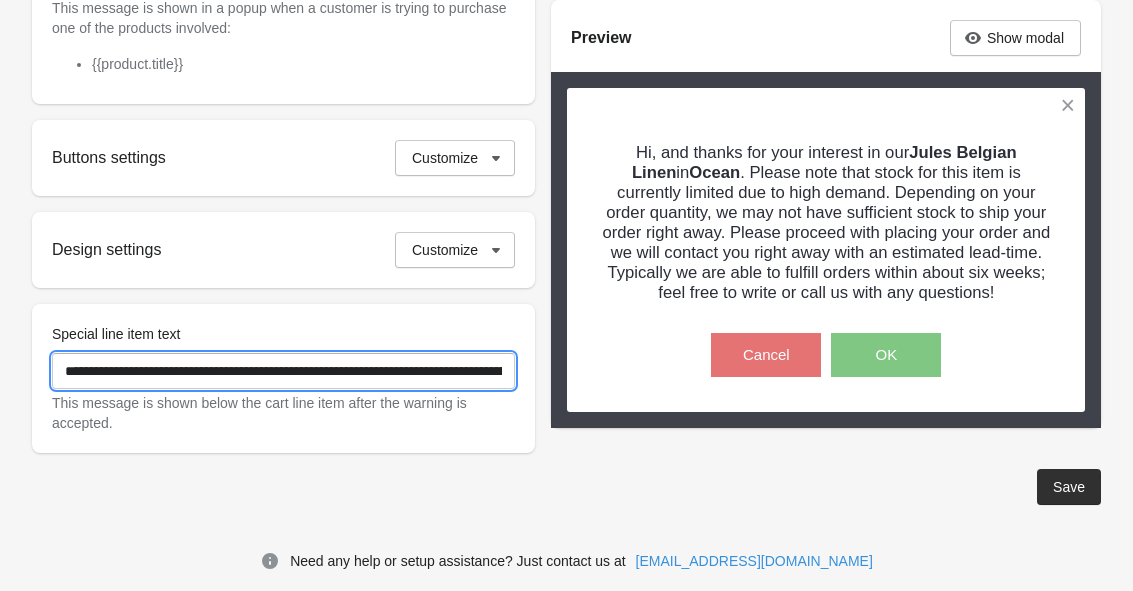 click on "**********" at bounding box center [283, 371] 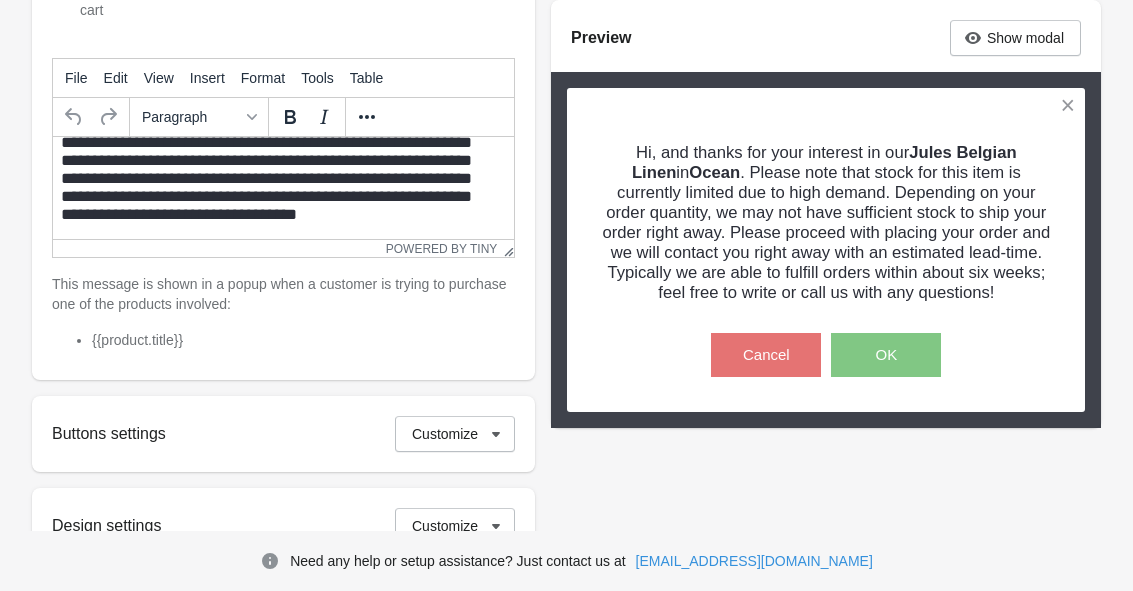 scroll, scrollTop: 436, scrollLeft: 0, axis: vertical 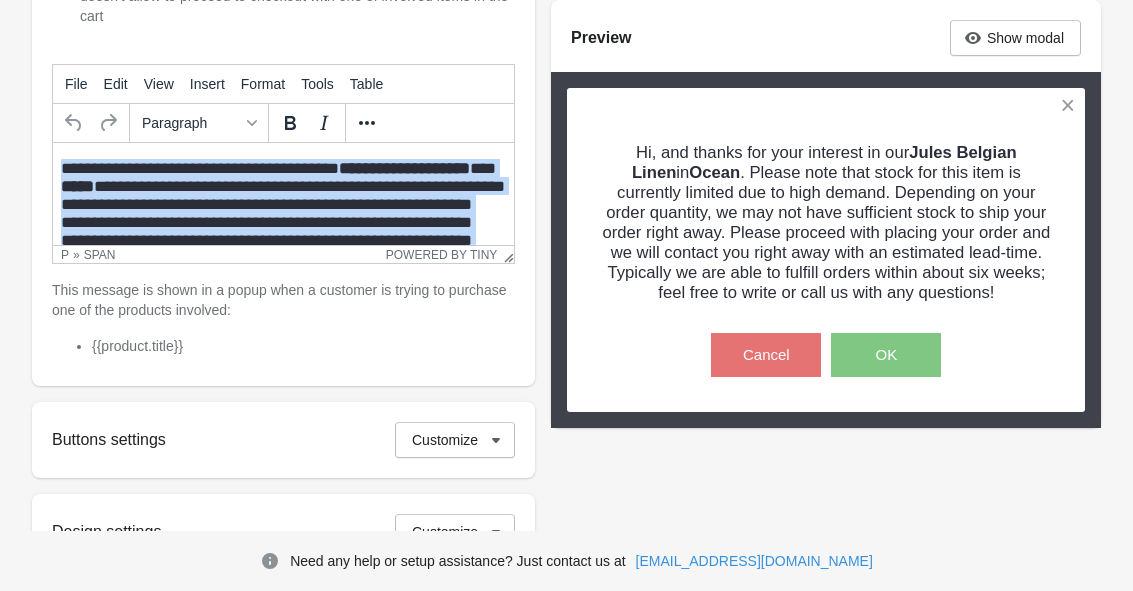 drag, startPoint x: 162, startPoint y: 218, endPoint x: 29, endPoint y: 94, distance: 181.83784 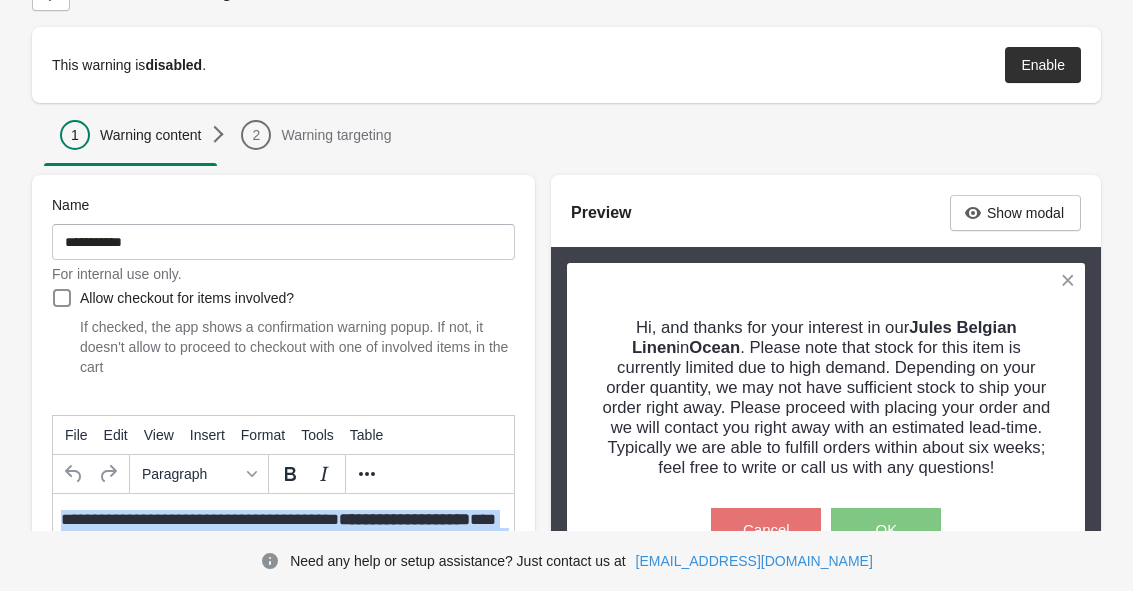 scroll, scrollTop: 71, scrollLeft: 0, axis: vertical 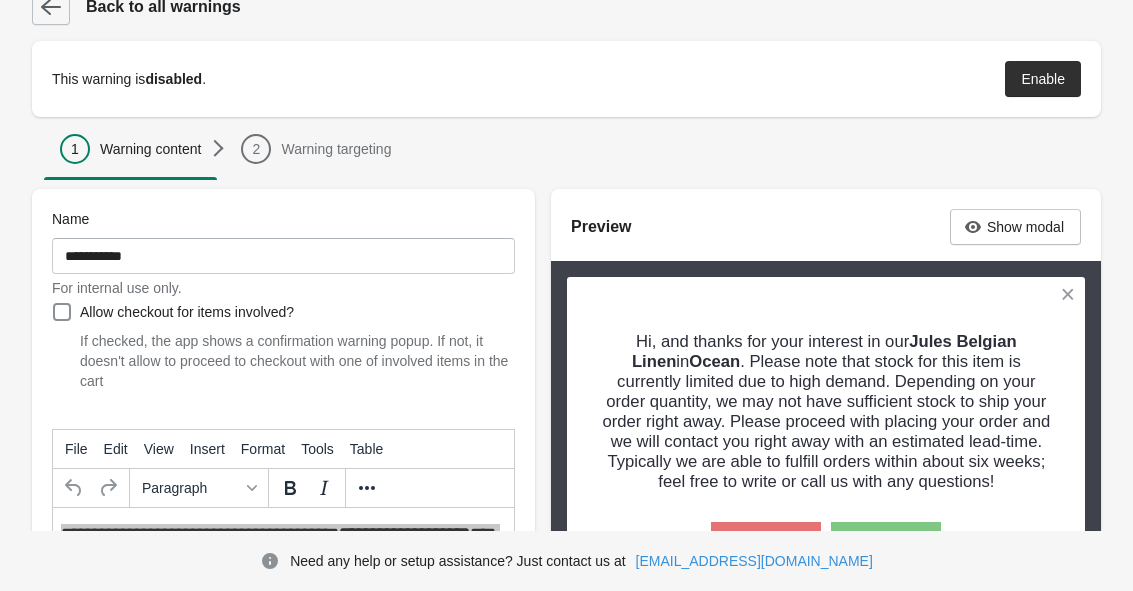 click 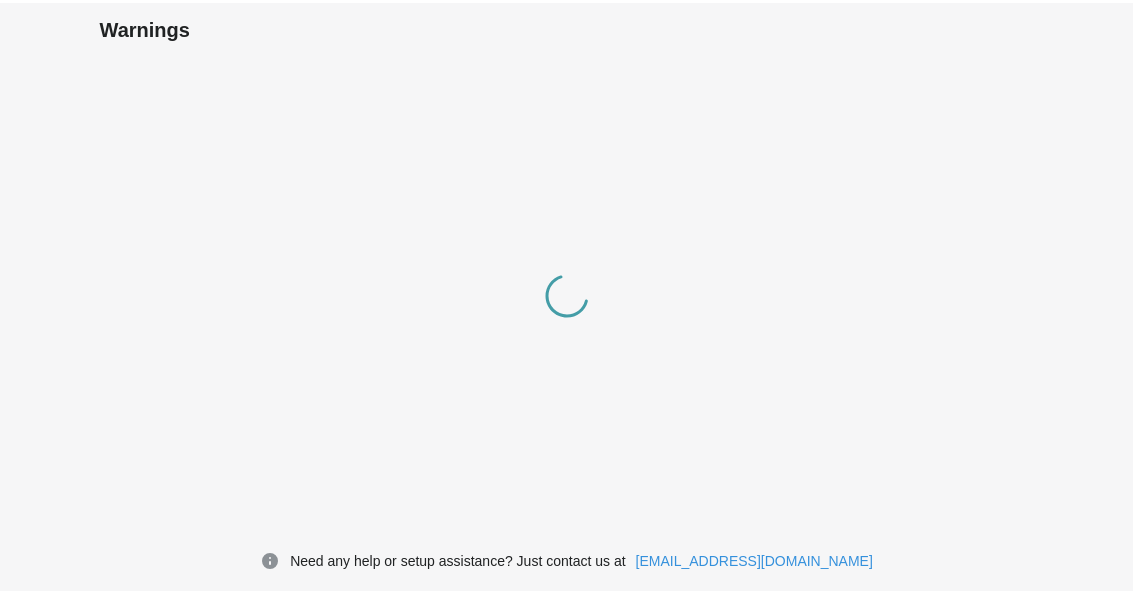 scroll, scrollTop: 0, scrollLeft: 0, axis: both 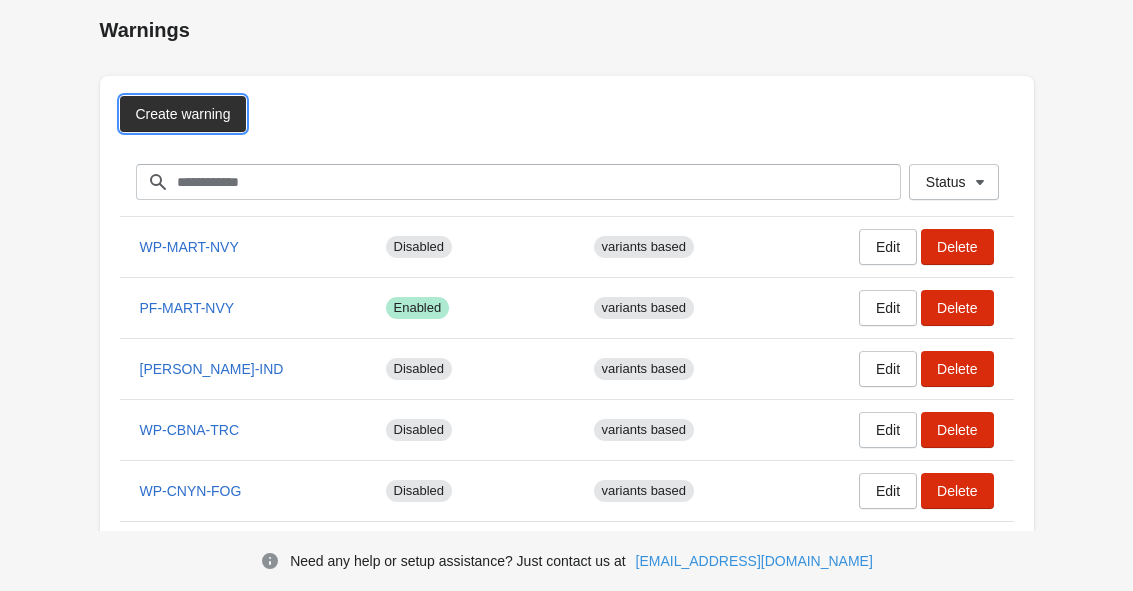 click on "Create warning" at bounding box center (183, 114) 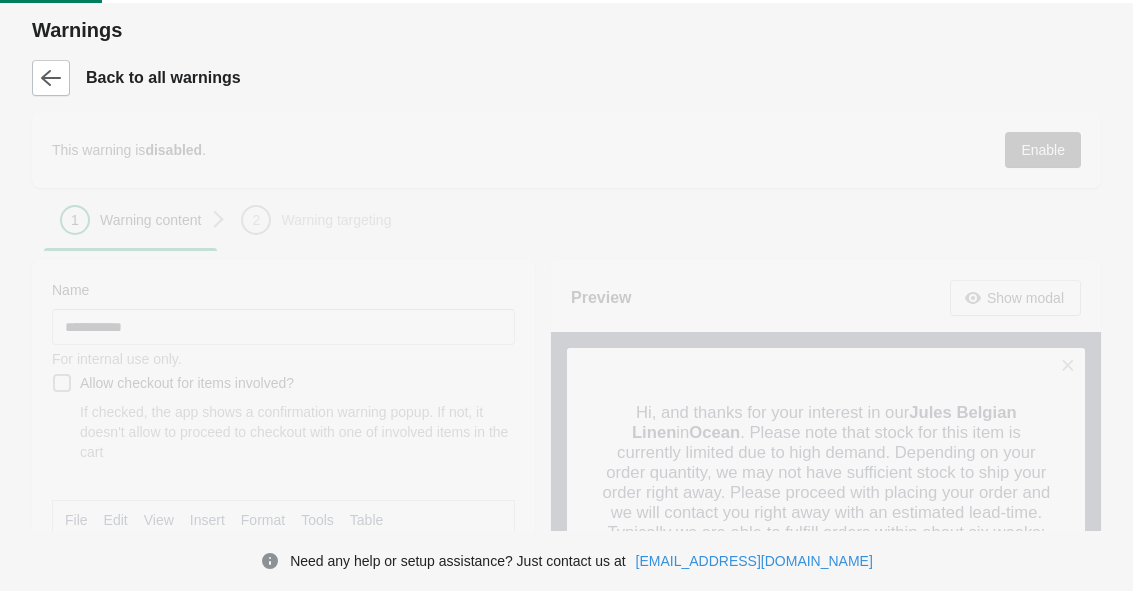 scroll, scrollTop: 0, scrollLeft: 0, axis: both 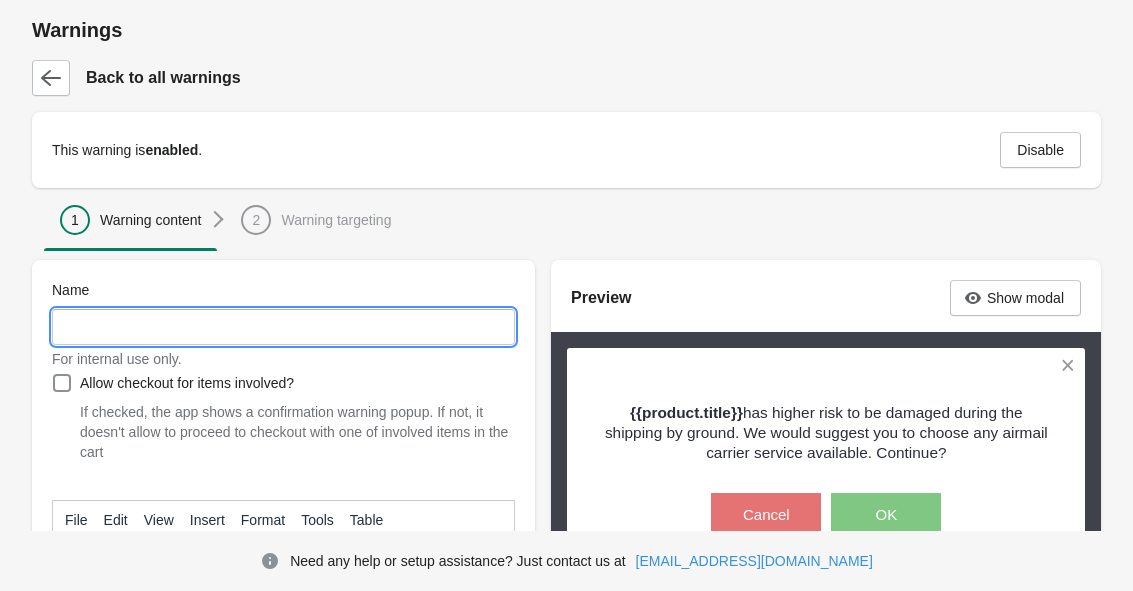 click on "Name" at bounding box center [283, 327] 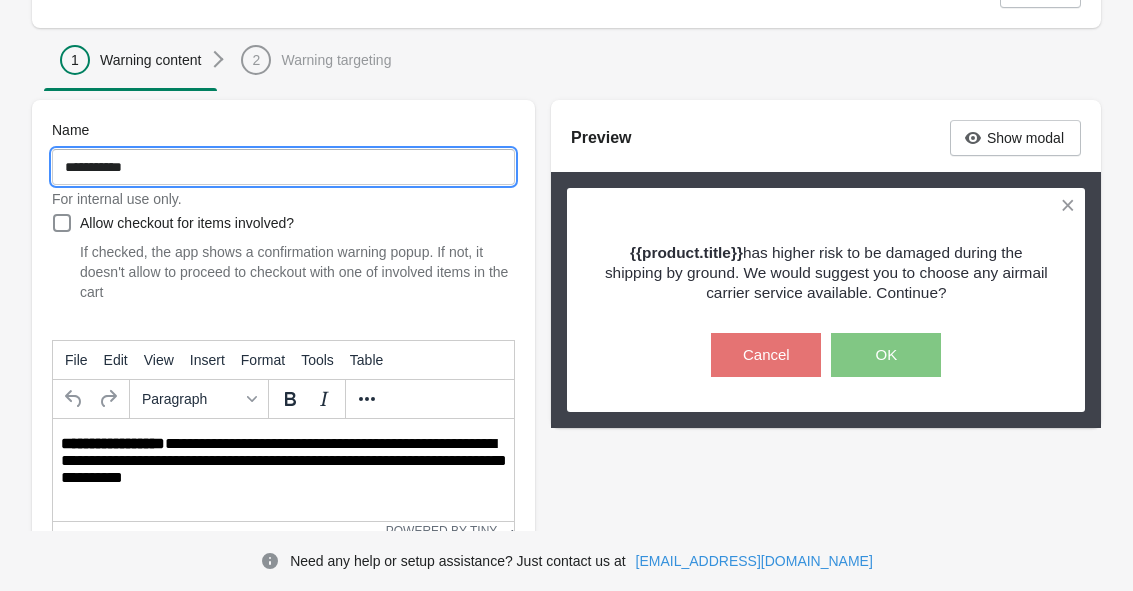 scroll, scrollTop: 197, scrollLeft: 0, axis: vertical 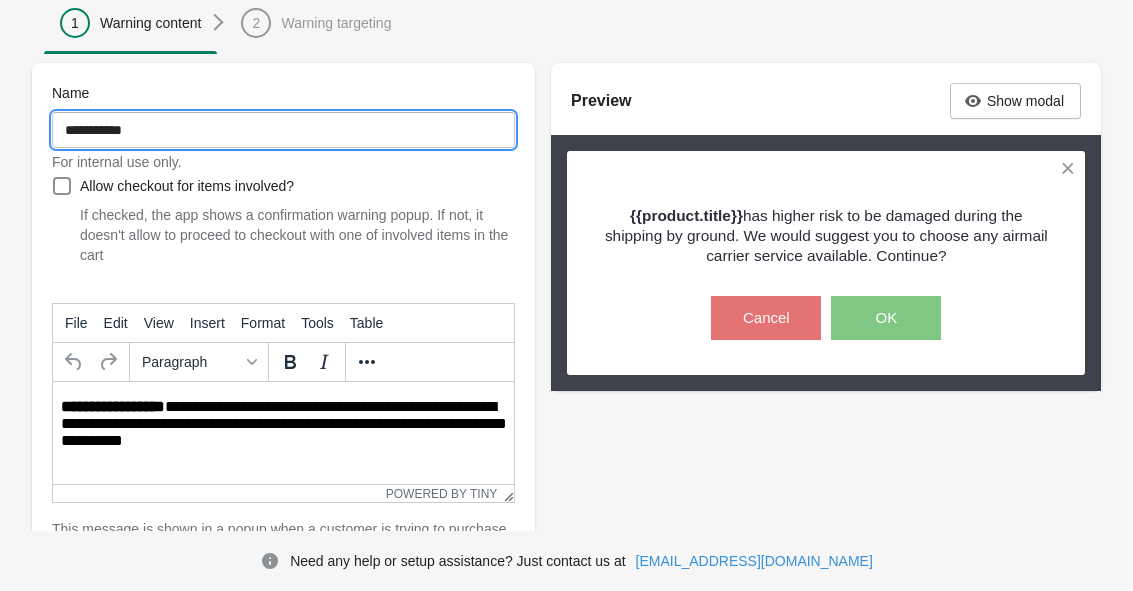 type on "**********" 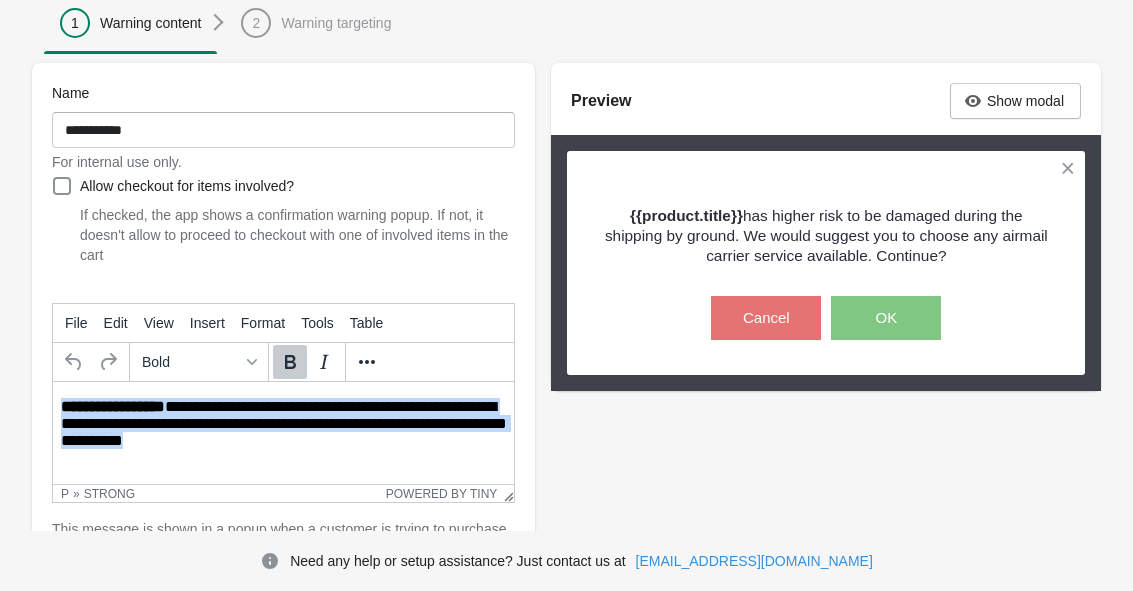 drag, startPoint x: 282, startPoint y: 443, endPoint x: -12, endPoint y: 389, distance: 298.91806 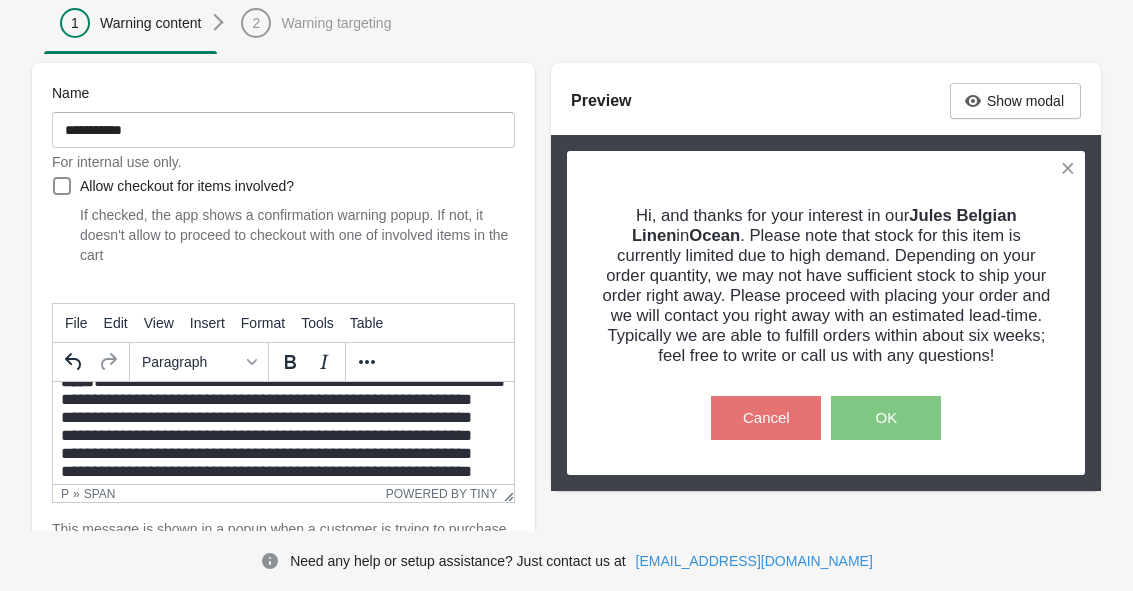 scroll, scrollTop: 0, scrollLeft: 0, axis: both 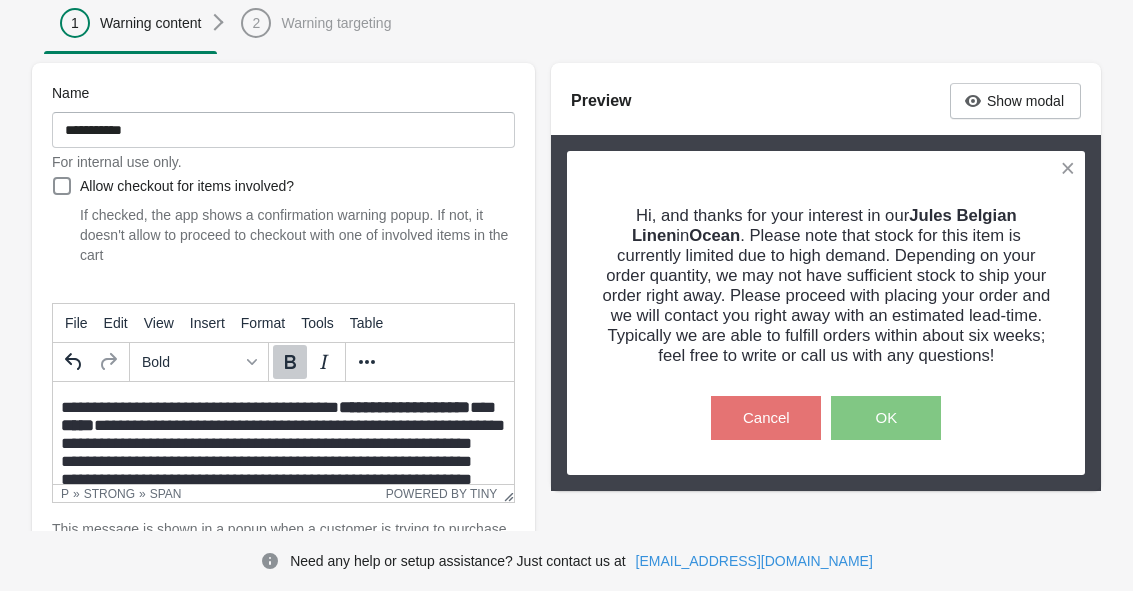 click on "*****" at bounding box center (77, 425) 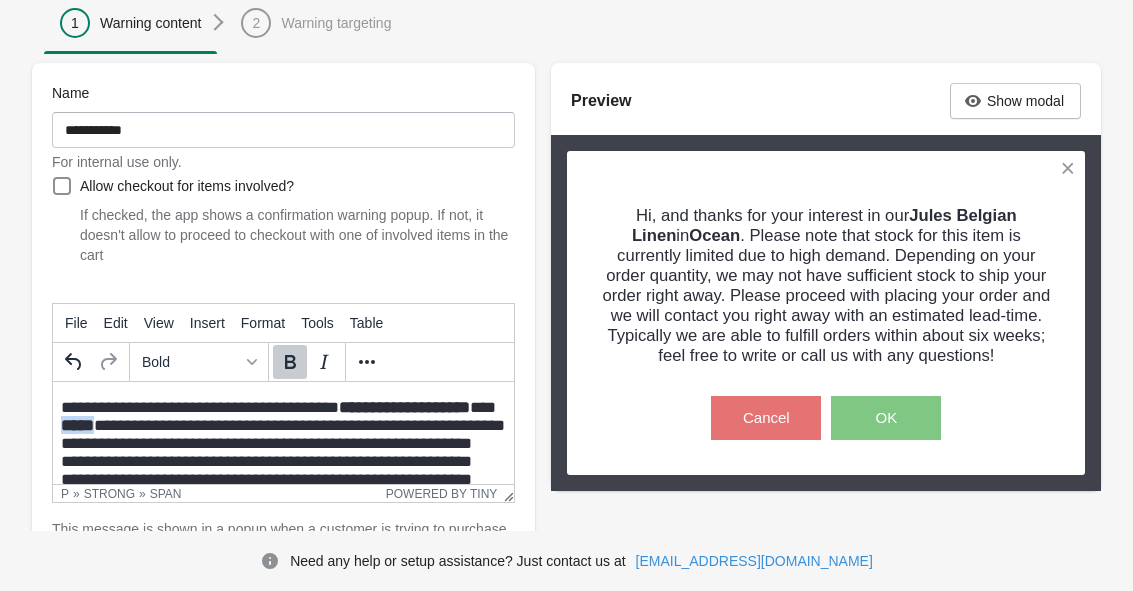 click on "*****" at bounding box center (77, 425) 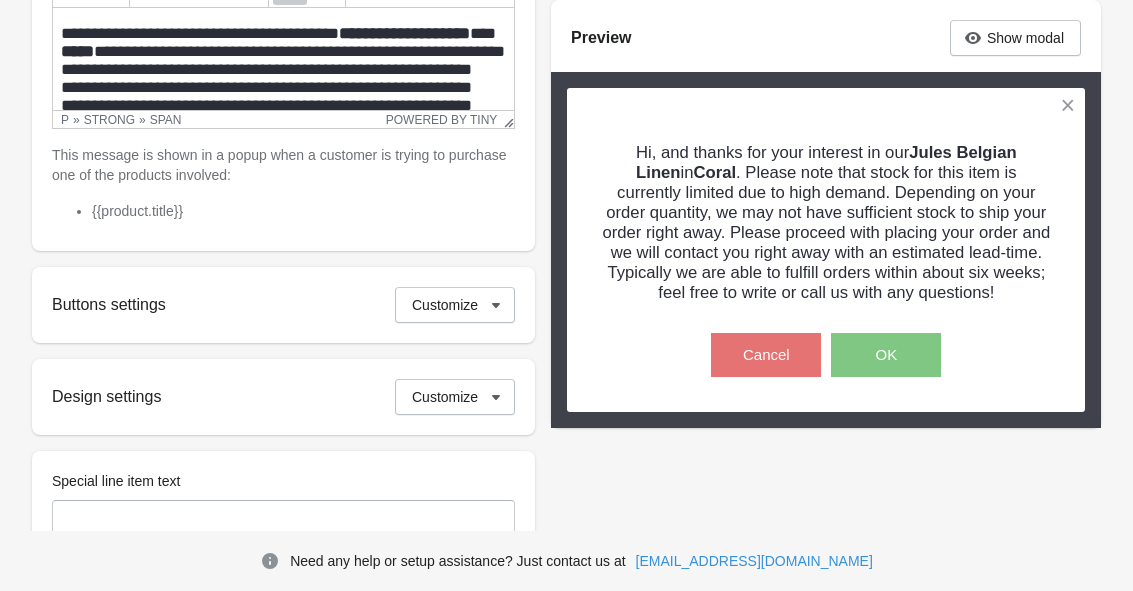 scroll, scrollTop: 718, scrollLeft: 0, axis: vertical 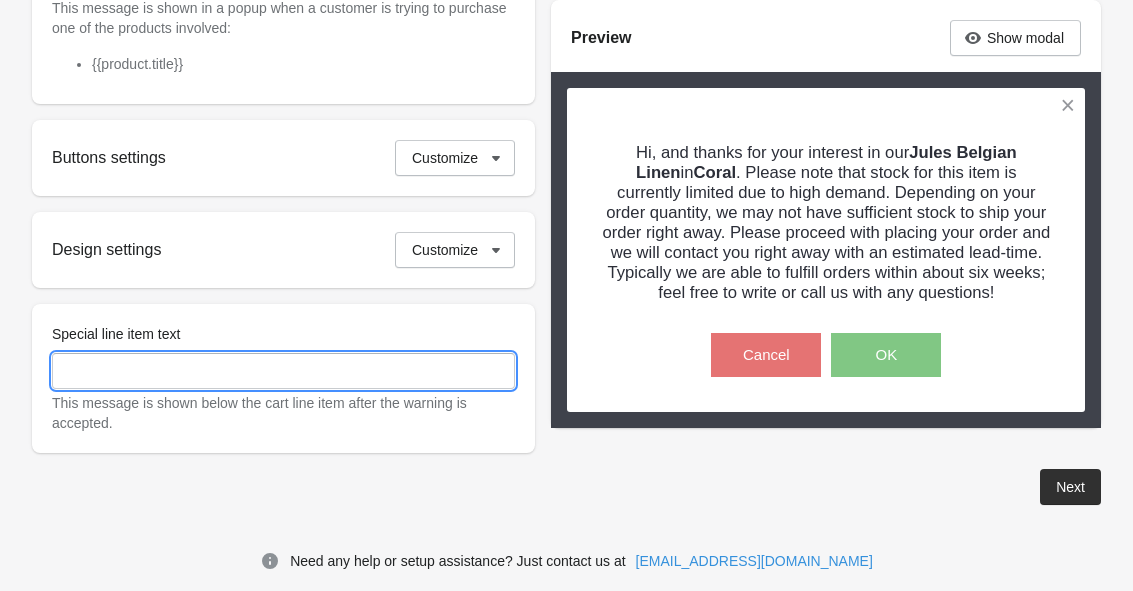 click on "Special line item text" at bounding box center [283, 371] 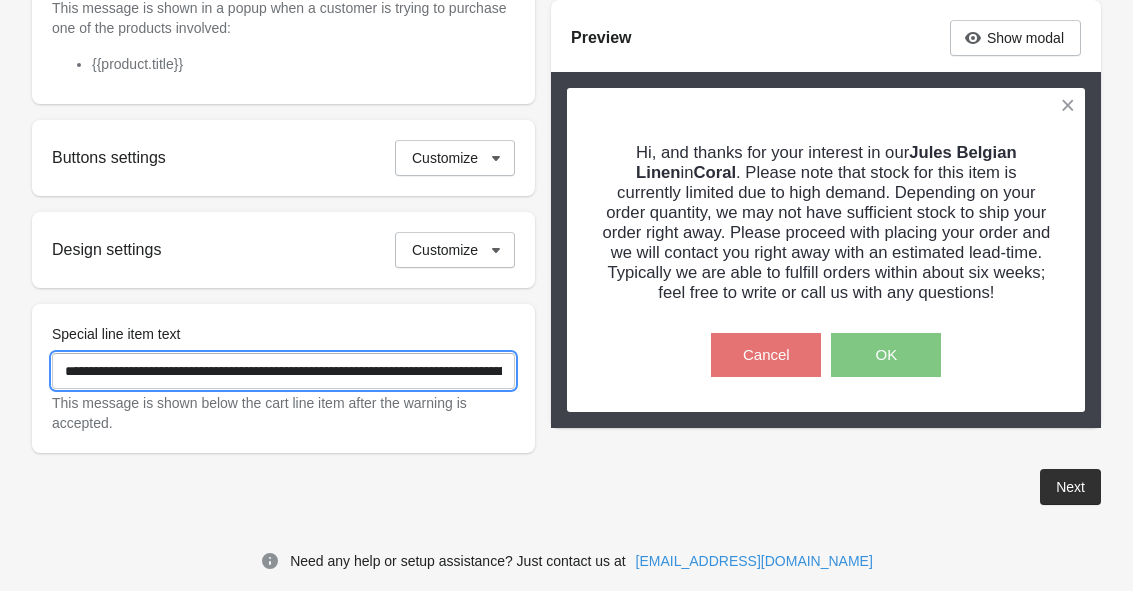 scroll, scrollTop: 0, scrollLeft: 2126, axis: horizontal 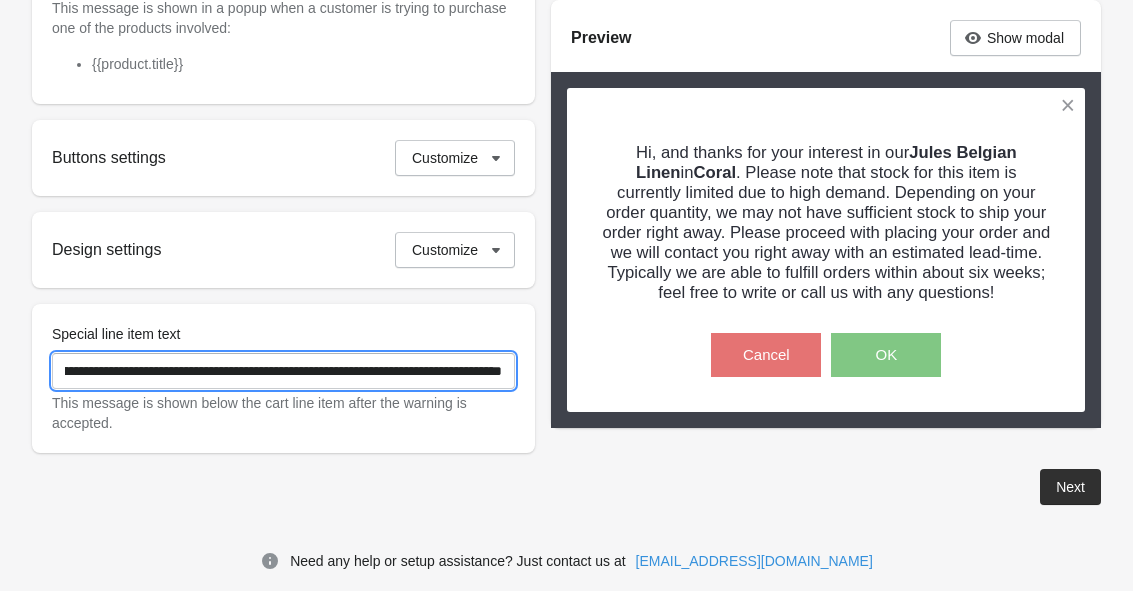 type on "**********" 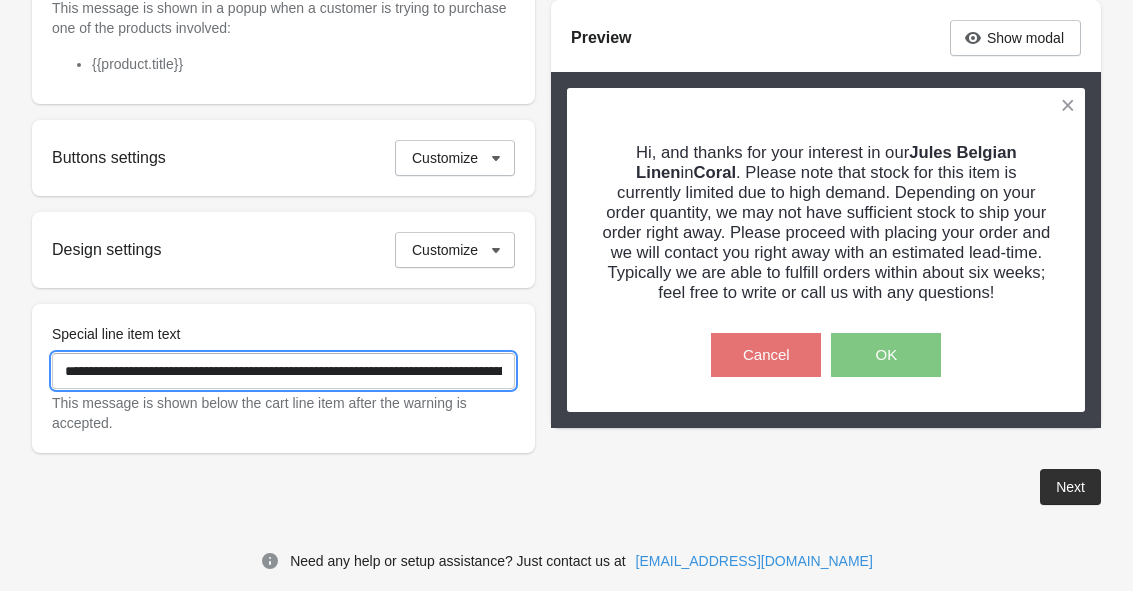 click on "OK" at bounding box center (886, 355) 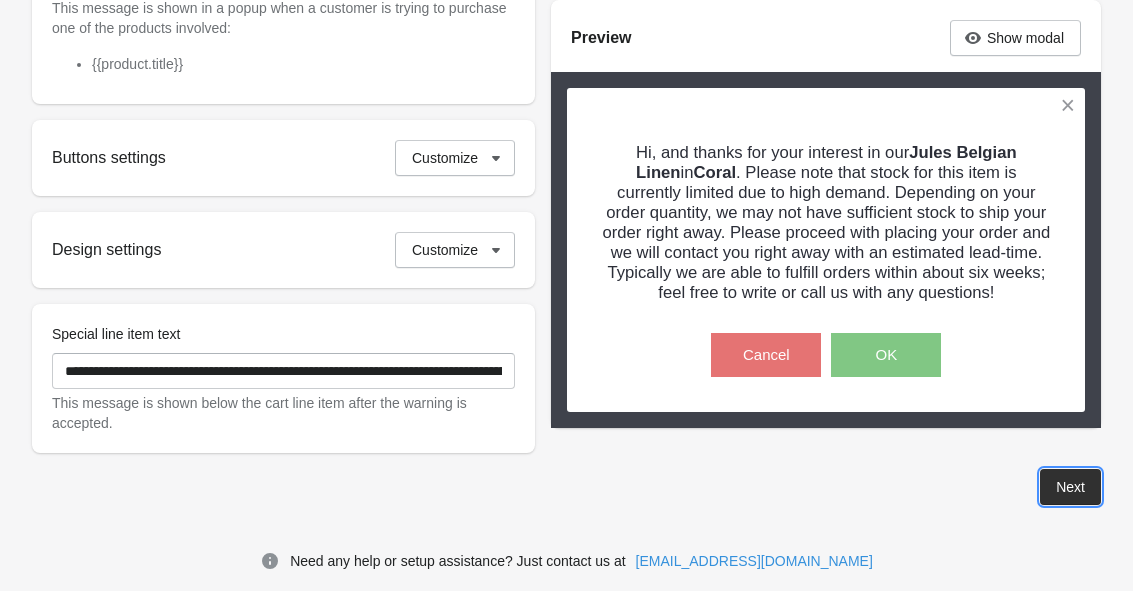 click on "Next" at bounding box center [1070, 487] 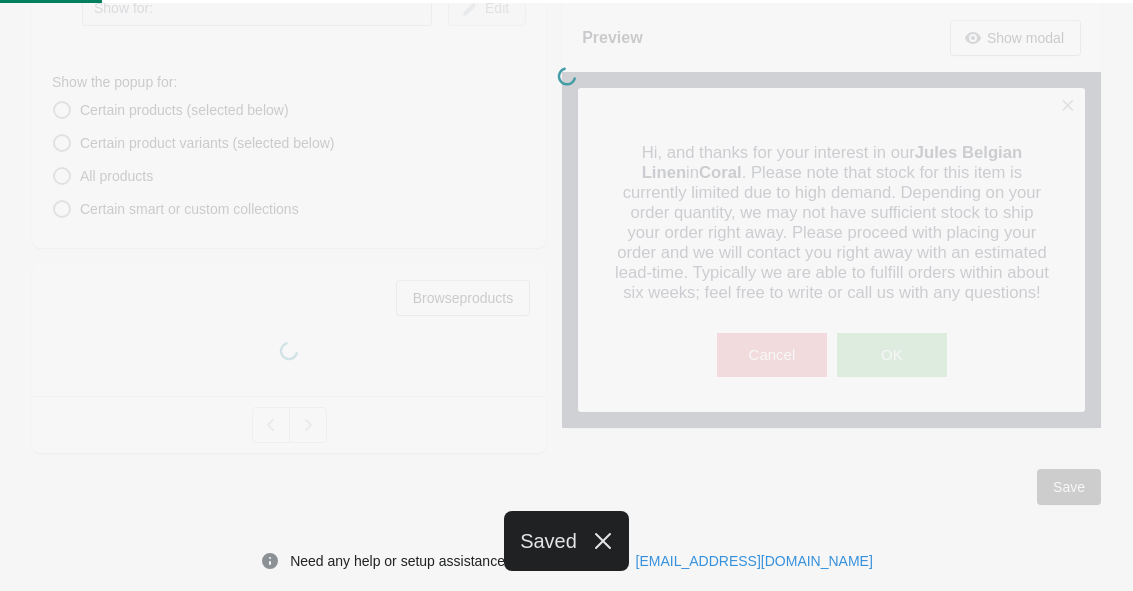 scroll, scrollTop: 446, scrollLeft: 0, axis: vertical 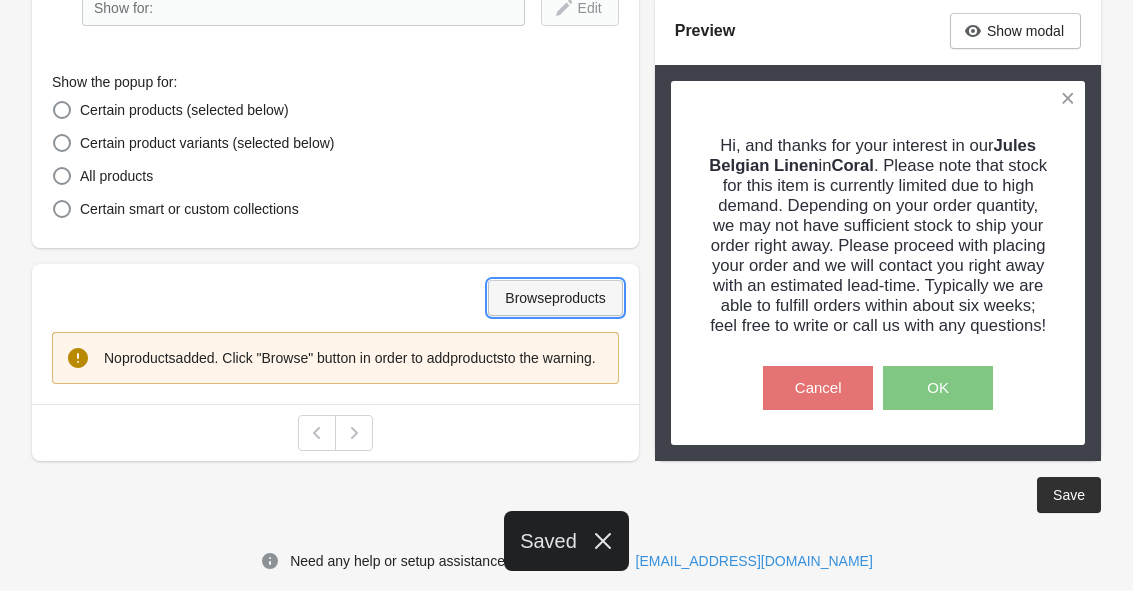 click on "Browse  products" at bounding box center (555, 298) 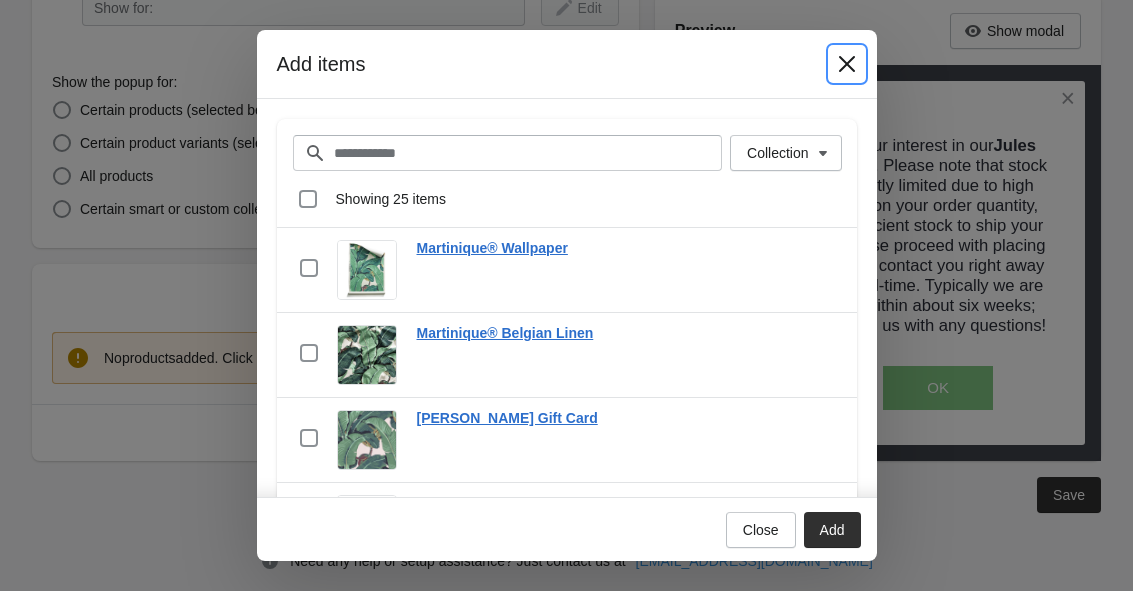 click 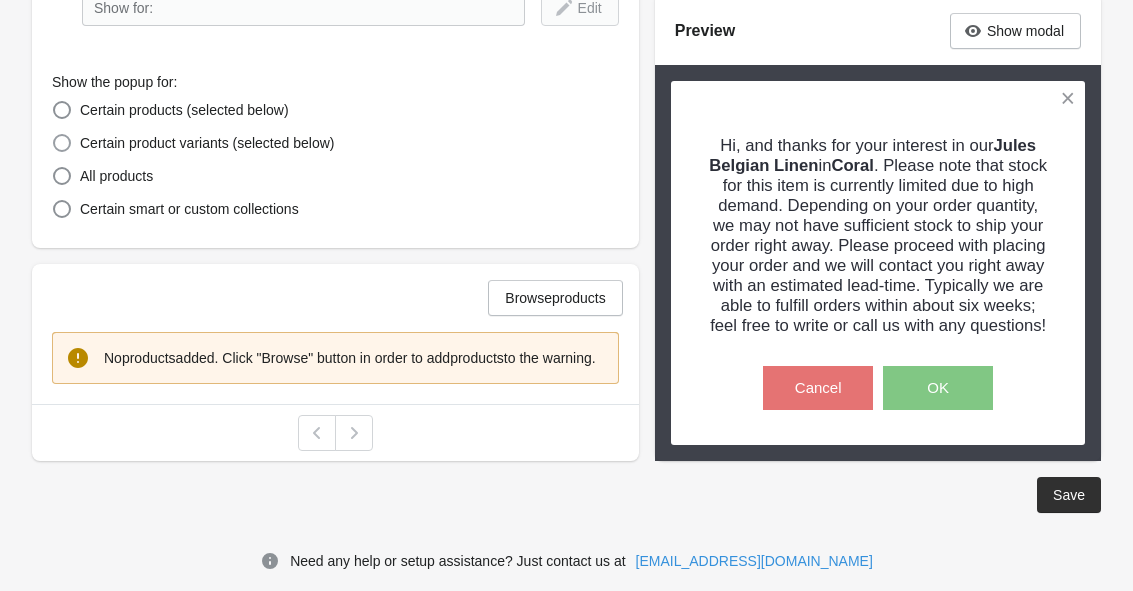 click at bounding box center [62, 143] 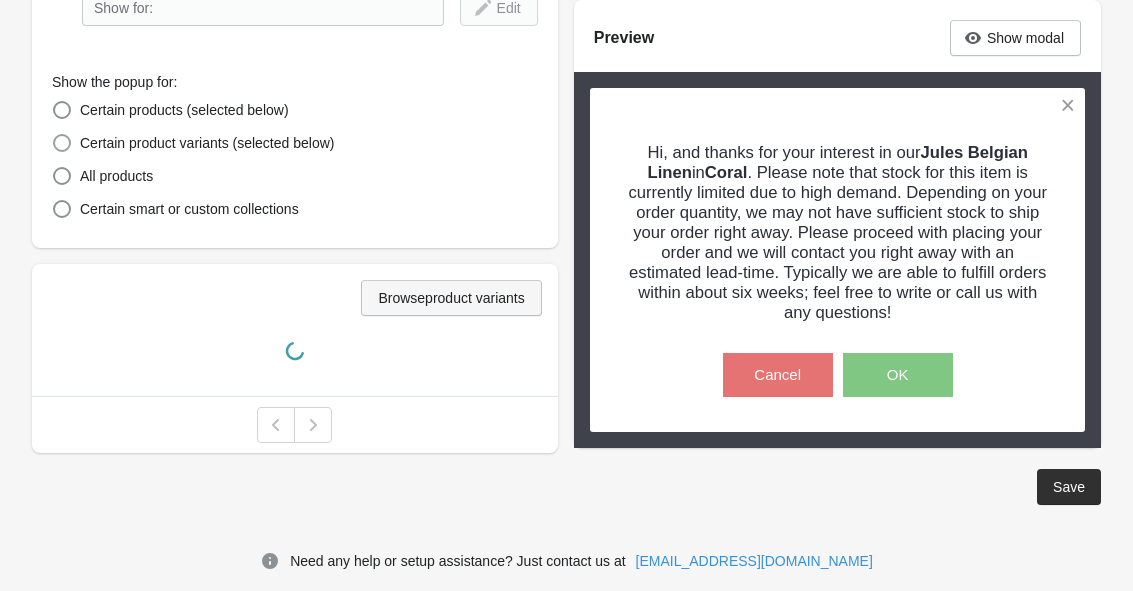 scroll, scrollTop: 446, scrollLeft: 0, axis: vertical 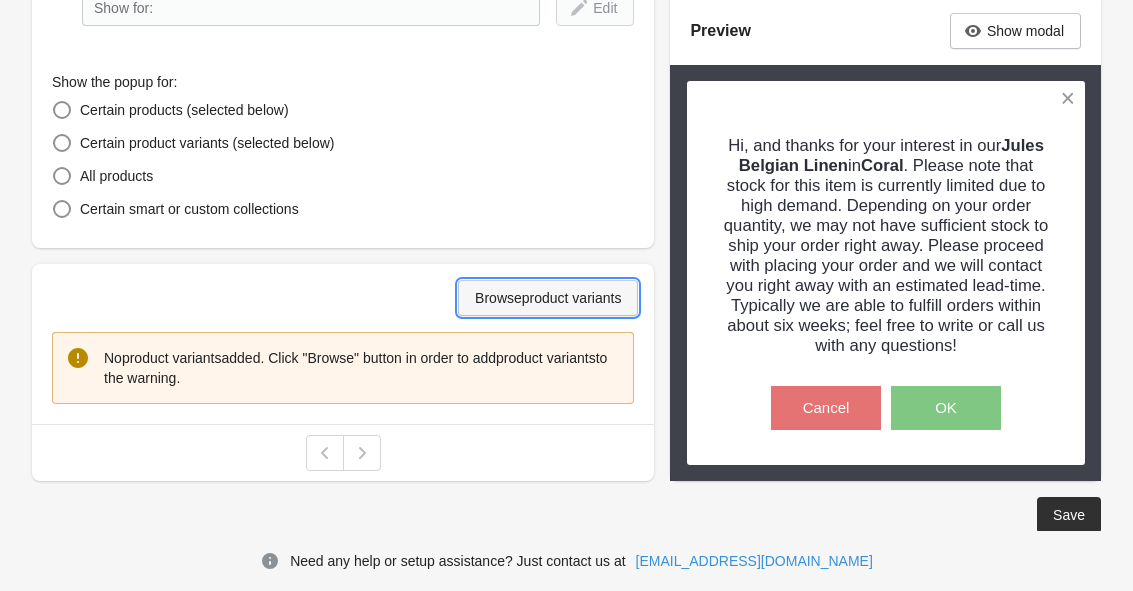 click on "Browse  product variants" at bounding box center (548, 298) 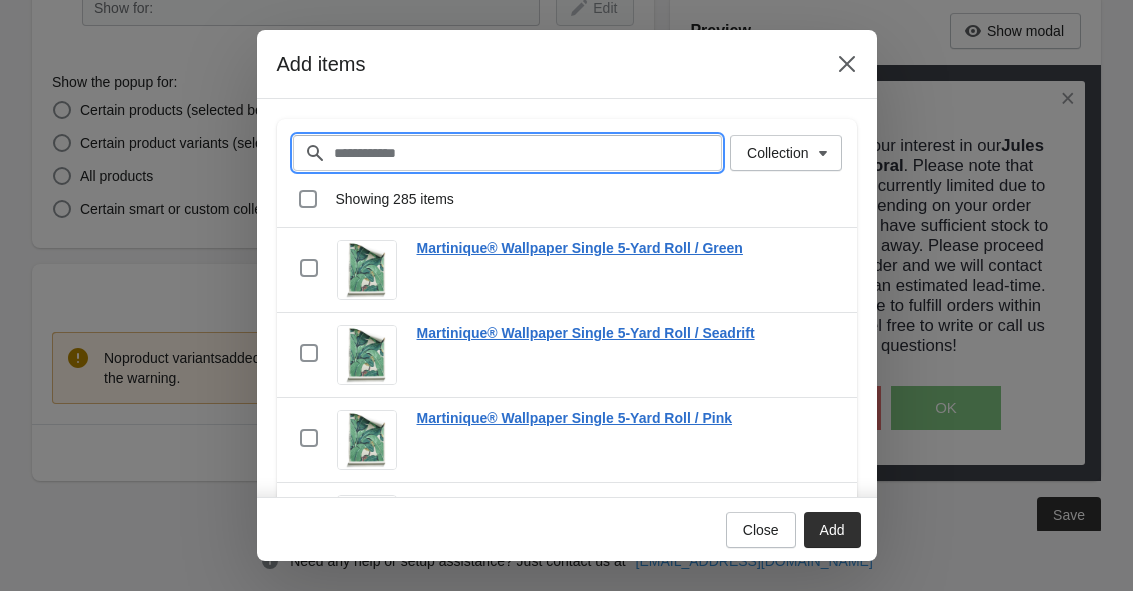 click on "Filter items" at bounding box center [528, 153] 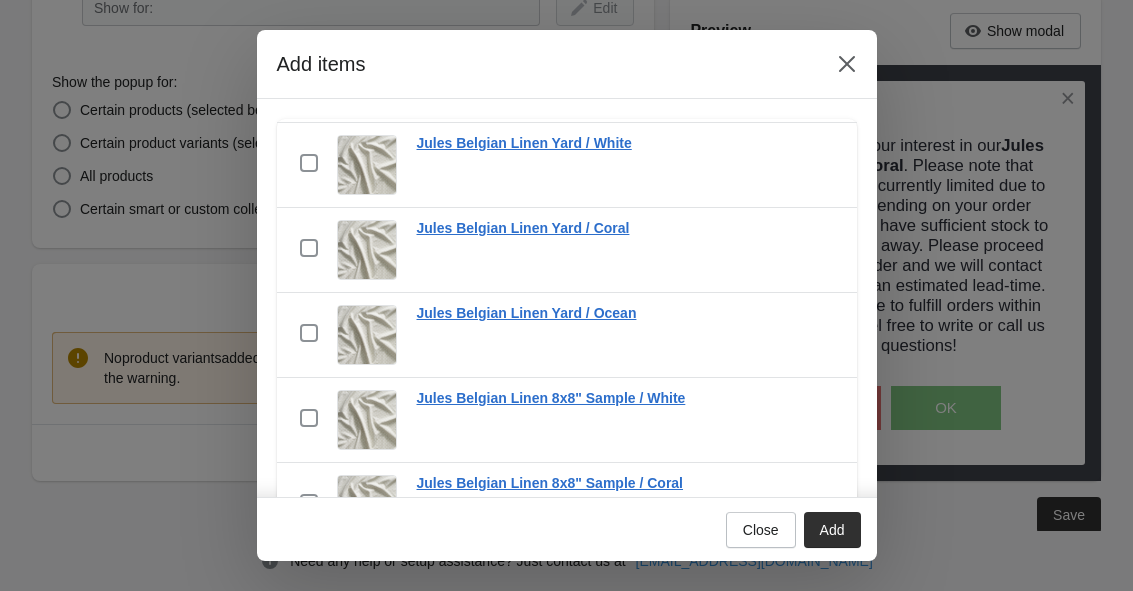 scroll, scrollTop: 1467, scrollLeft: 0, axis: vertical 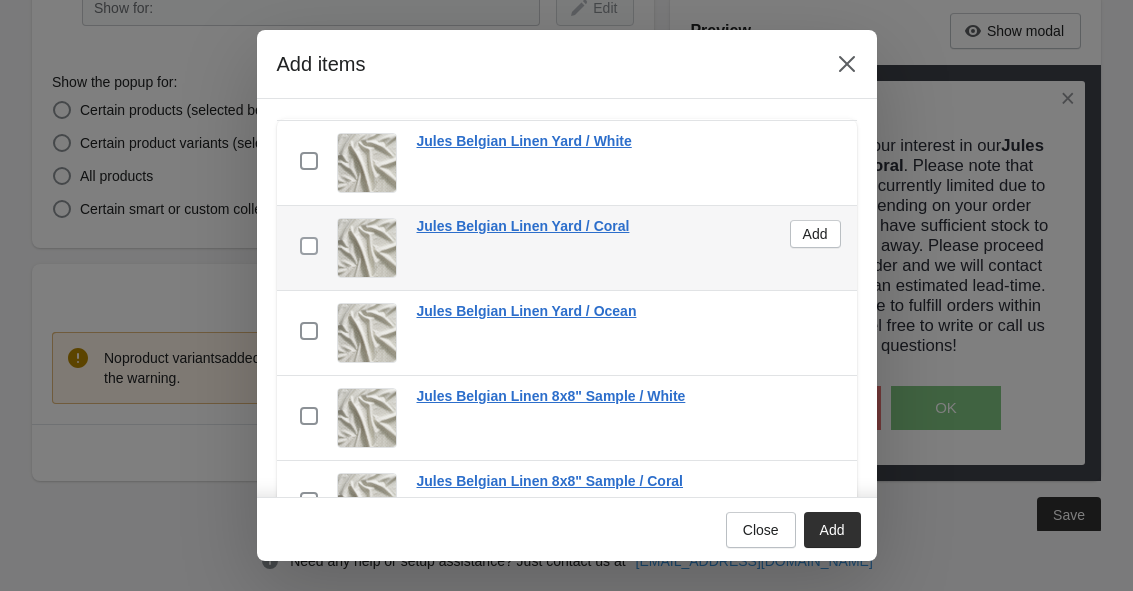 type on "*****" 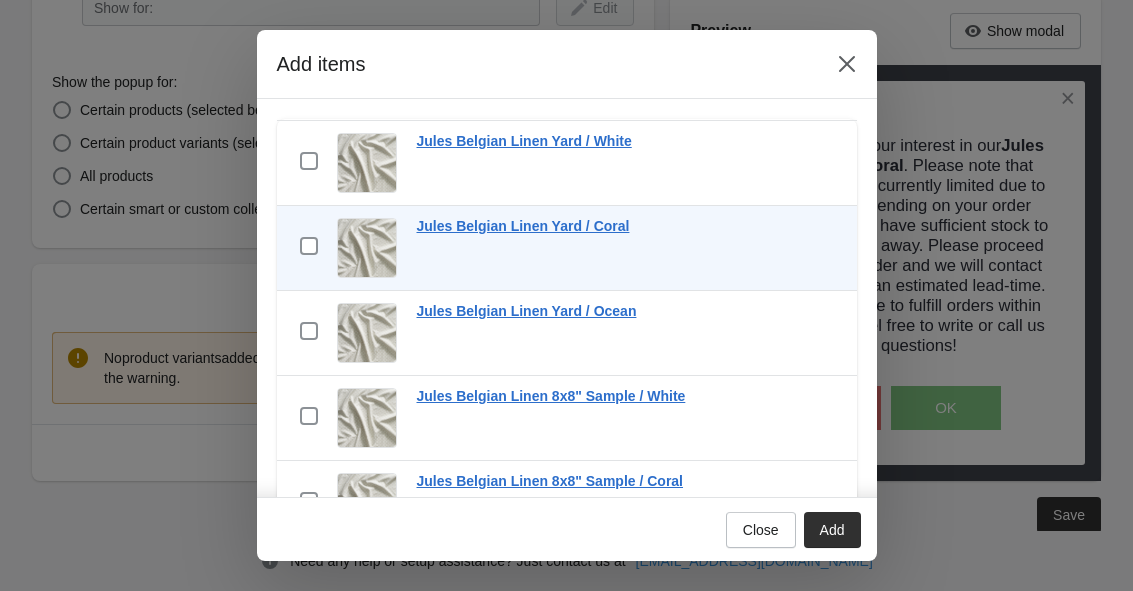 click on "Add" at bounding box center [832, 530] 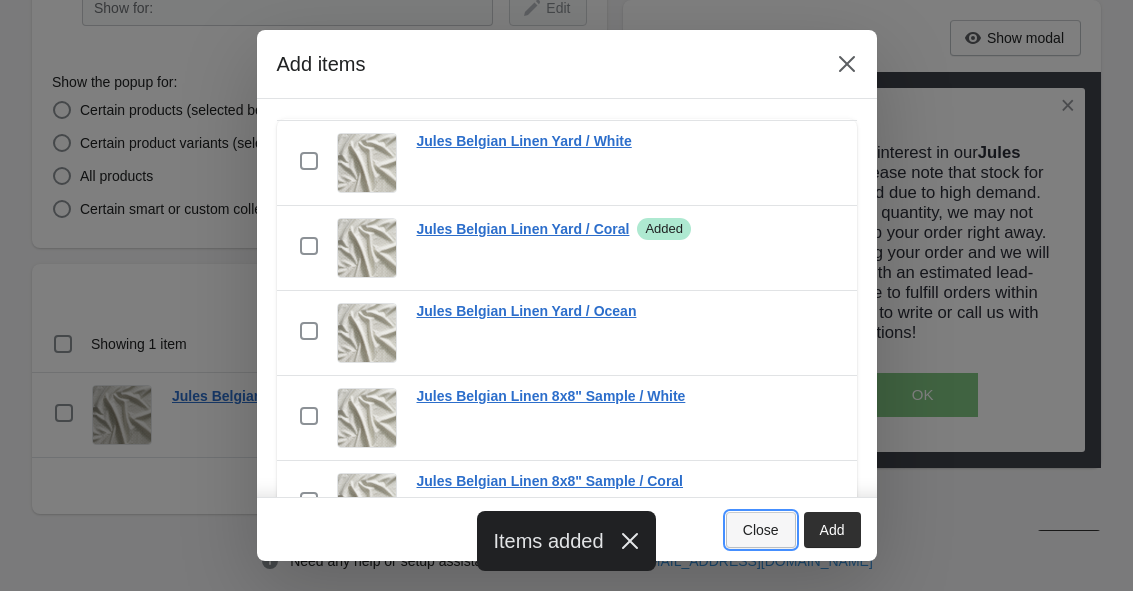 click on "Close" at bounding box center (761, 530) 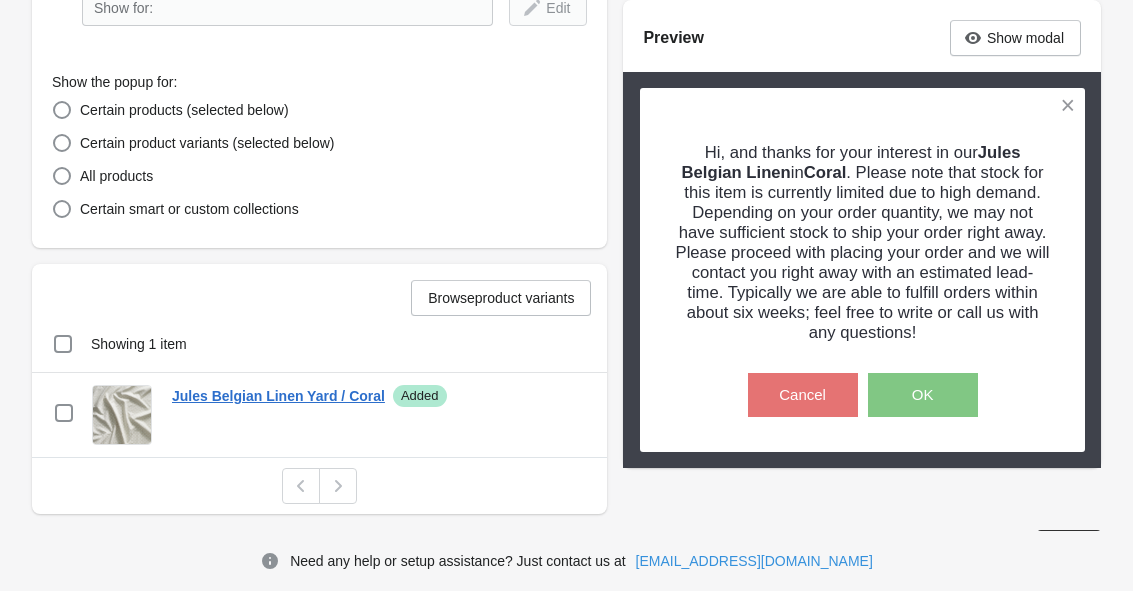 scroll, scrollTop: 0, scrollLeft: 0, axis: both 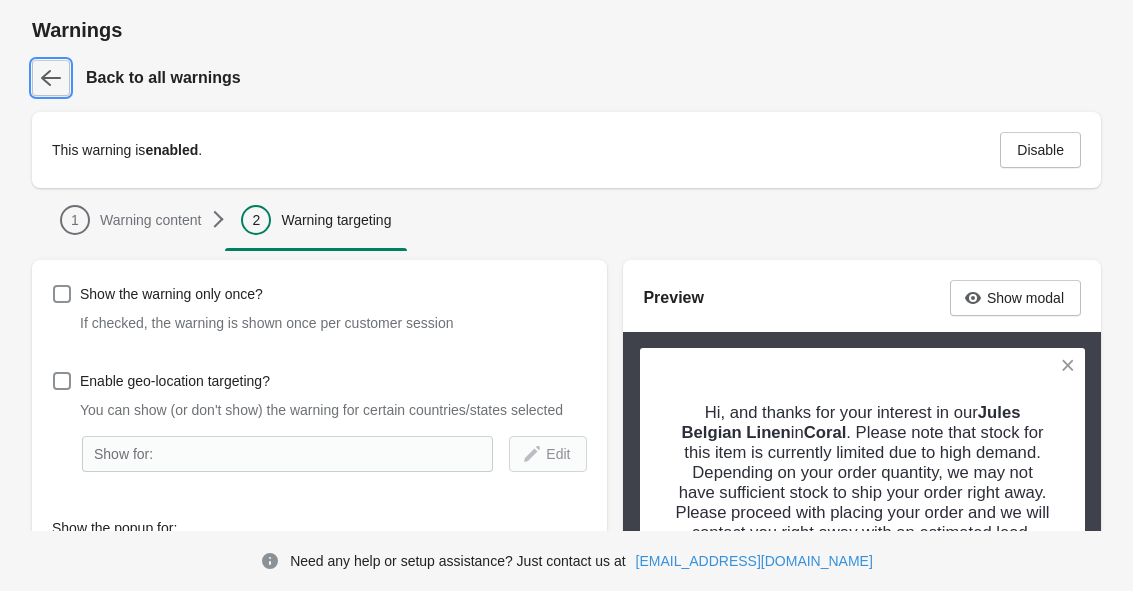 click 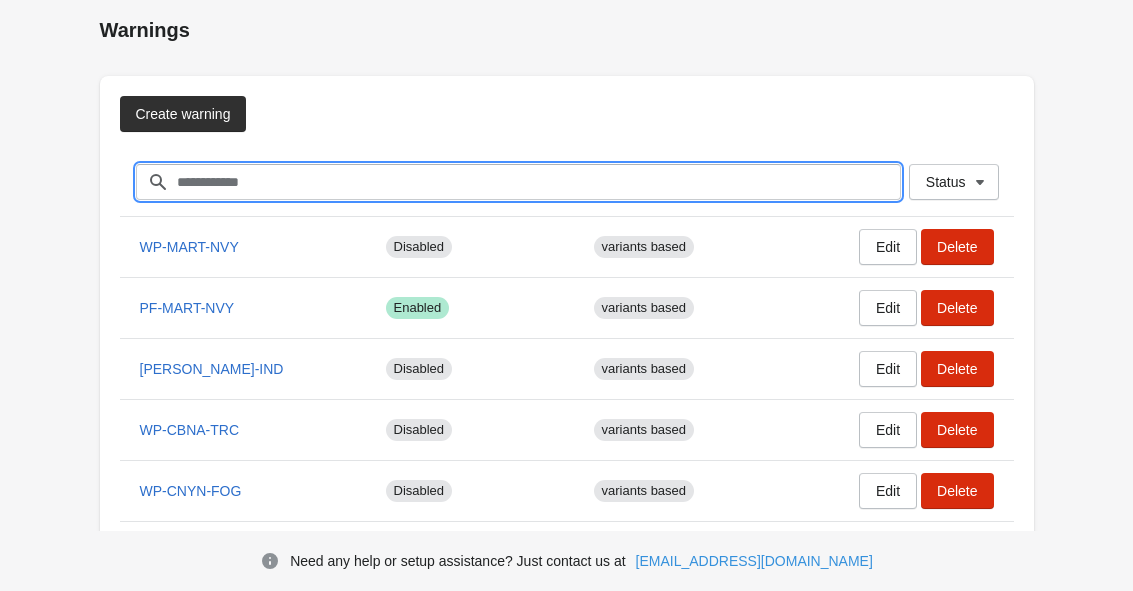 click on "Filter items" at bounding box center (538, 182) 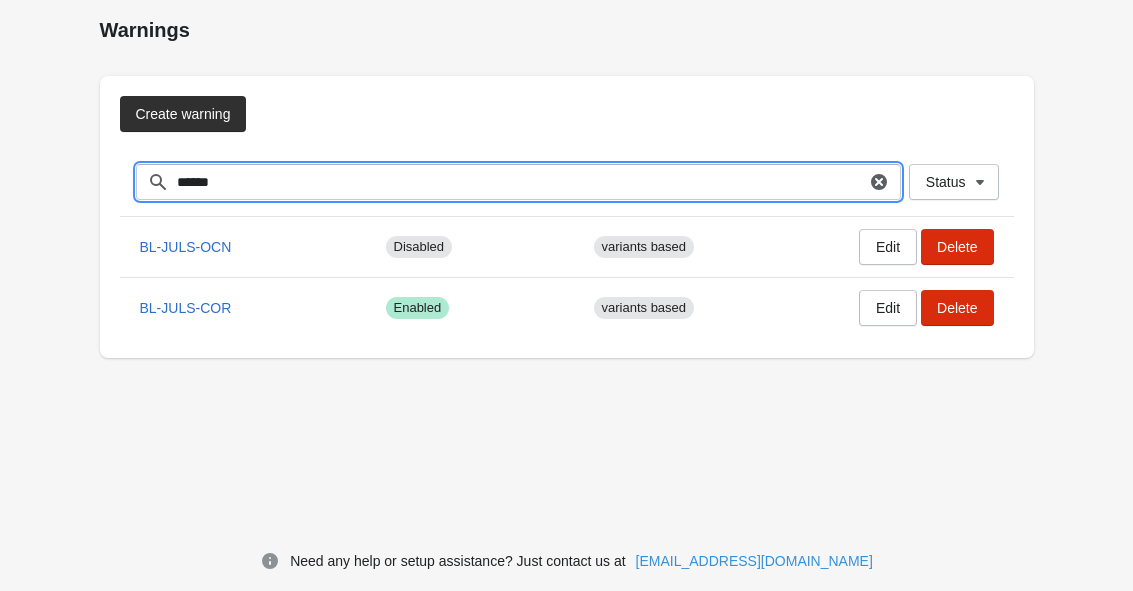 click on "******" at bounding box center [521, 182] 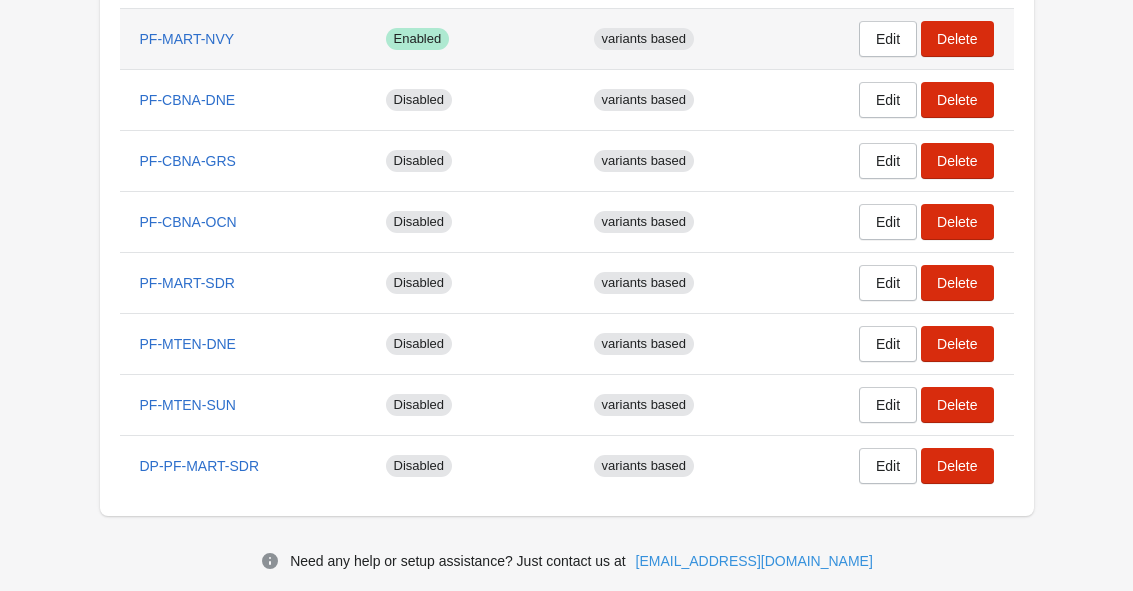 scroll, scrollTop: 219, scrollLeft: 0, axis: vertical 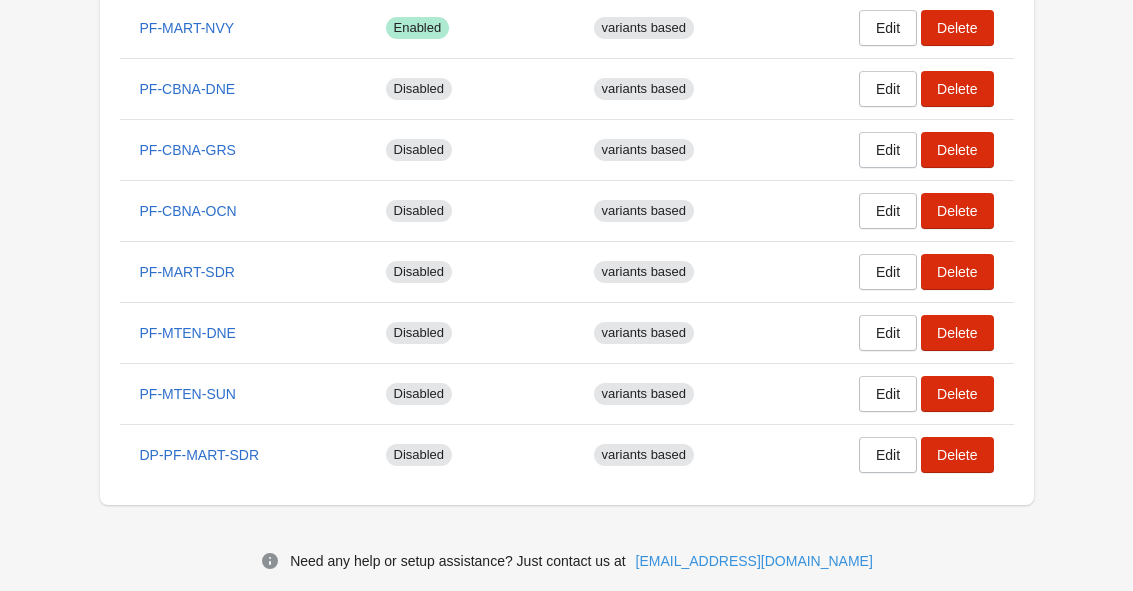 type on "**" 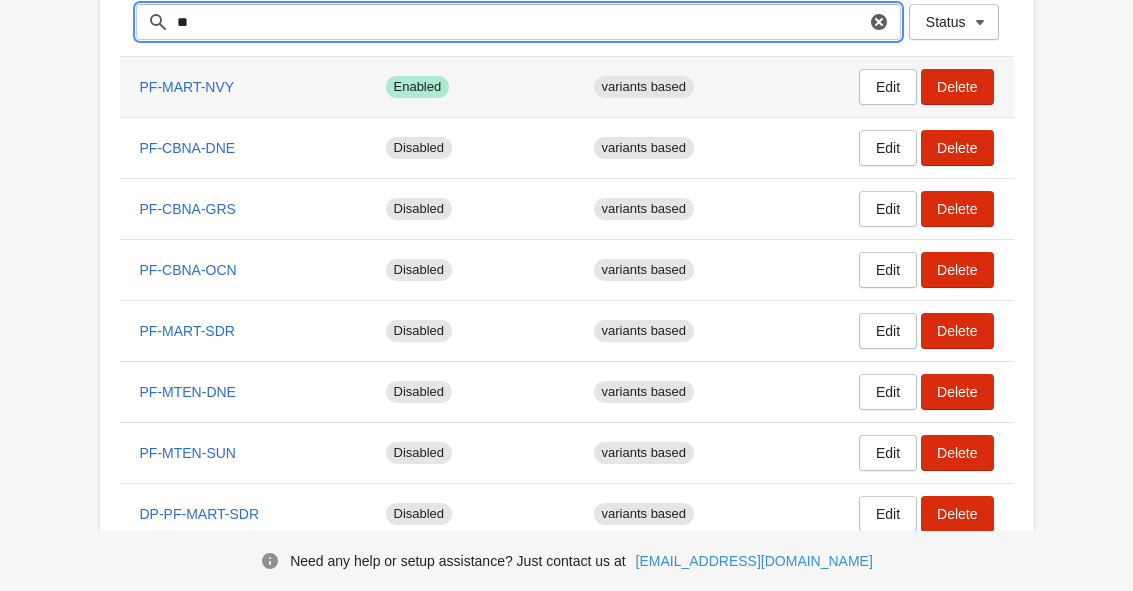 scroll, scrollTop: 159, scrollLeft: 0, axis: vertical 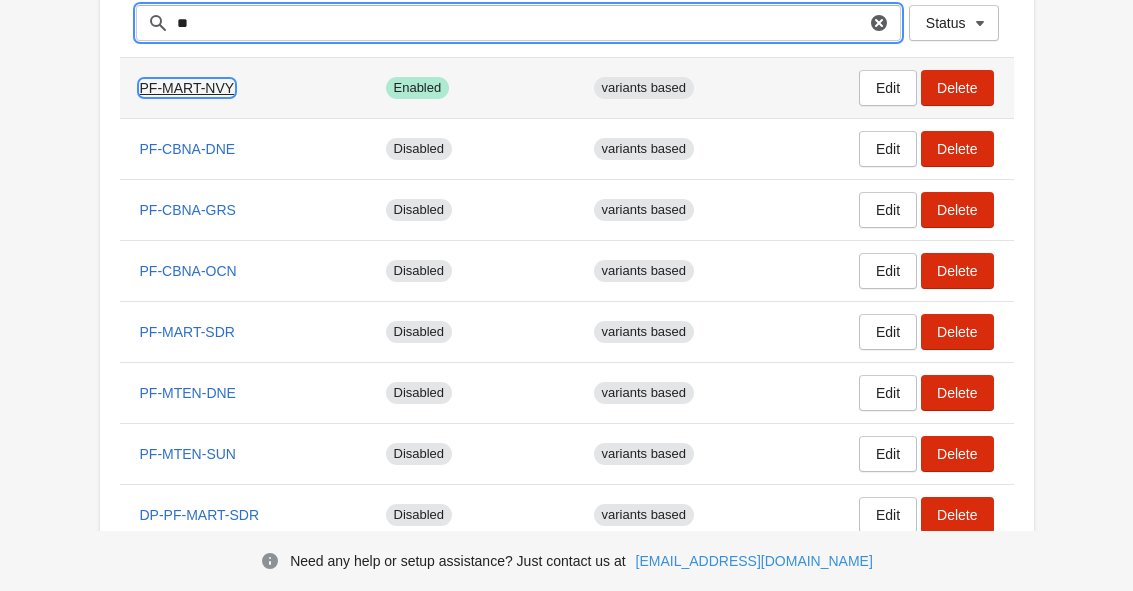 click on "PF-MART-NVY" at bounding box center (187, 88) 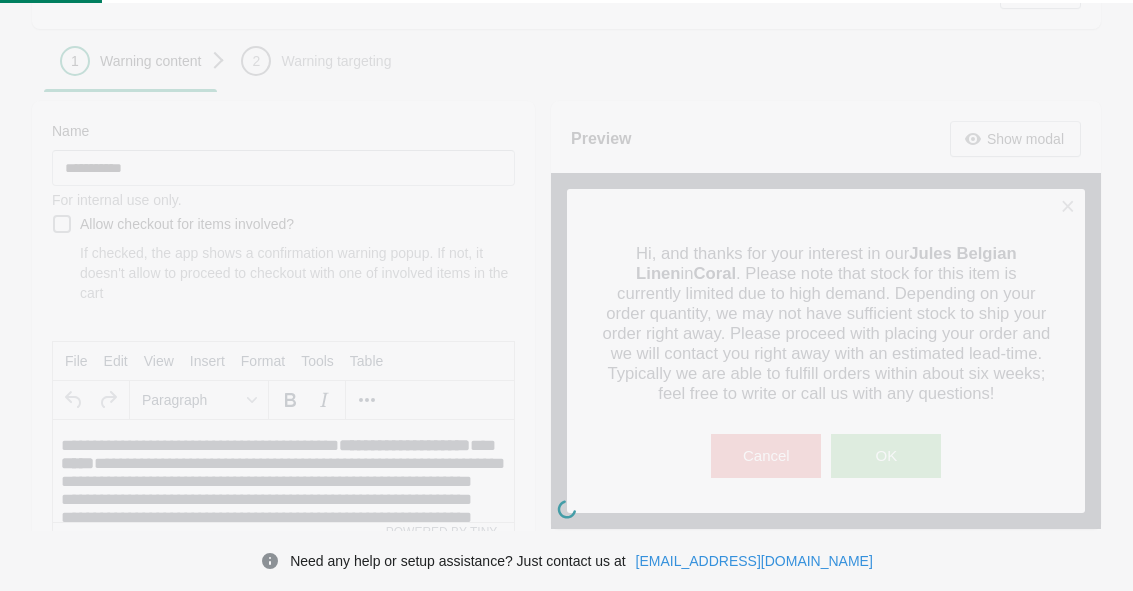 scroll, scrollTop: 0, scrollLeft: 0, axis: both 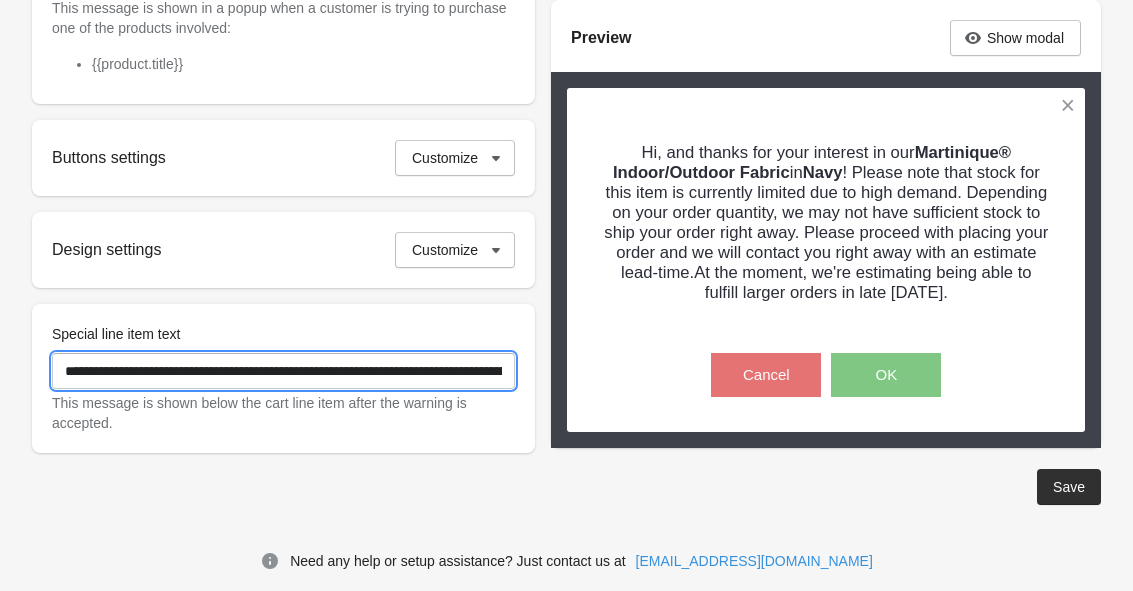 click on "**********" at bounding box center (283, 371) 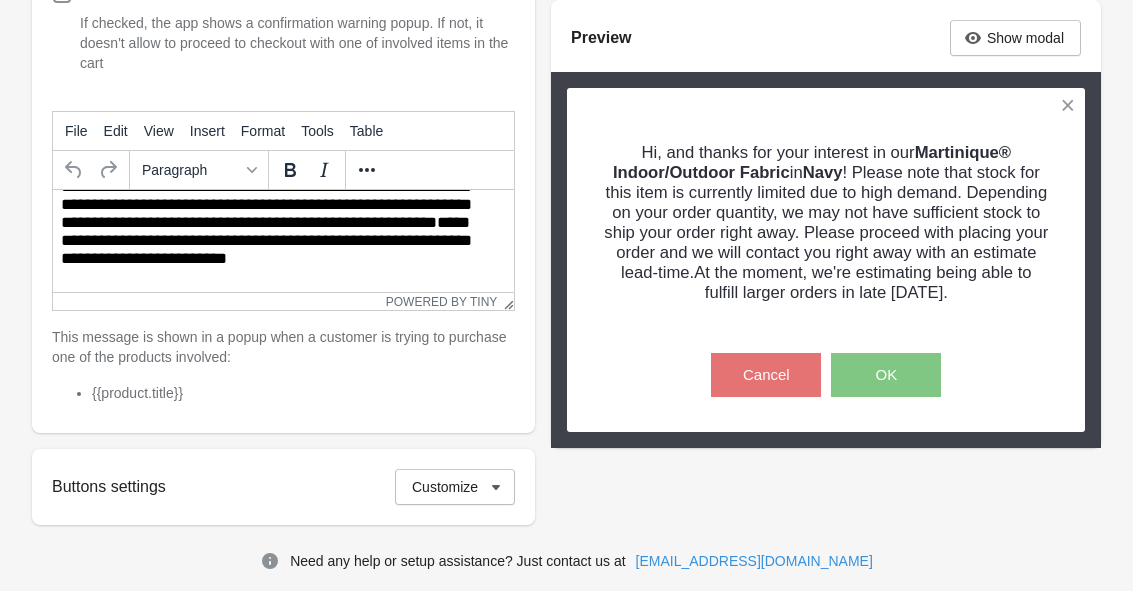 scroll, scrollTop: 378, scrollLeft: 0, axis: vertical 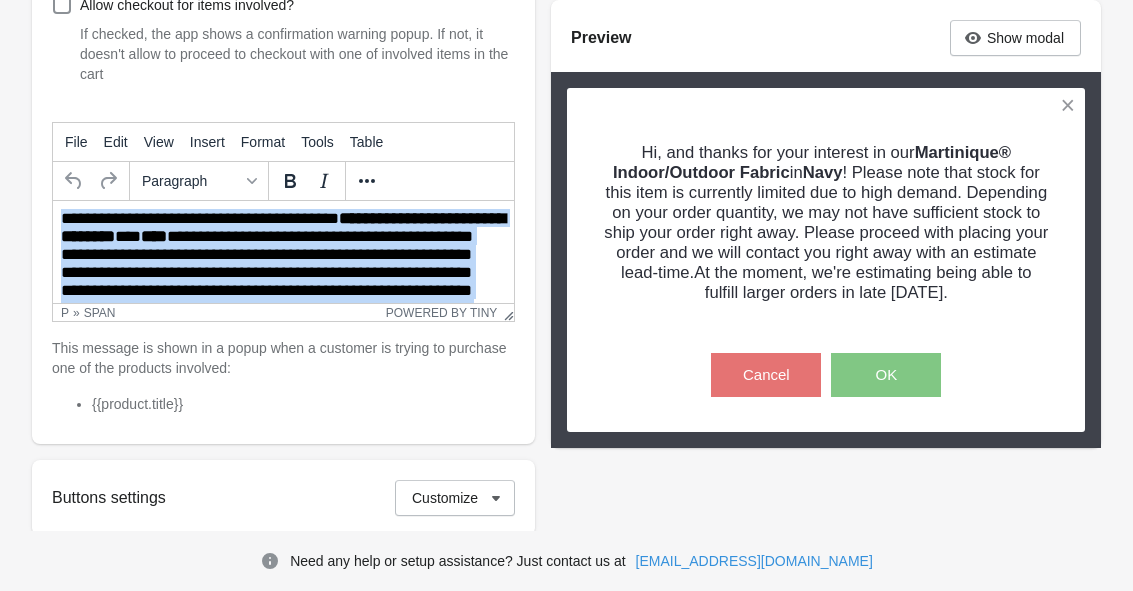 drag, startPoint x: 169, startPoint y: 261, endPoint x: 83, endPoint y: 342, distance: 118.13975 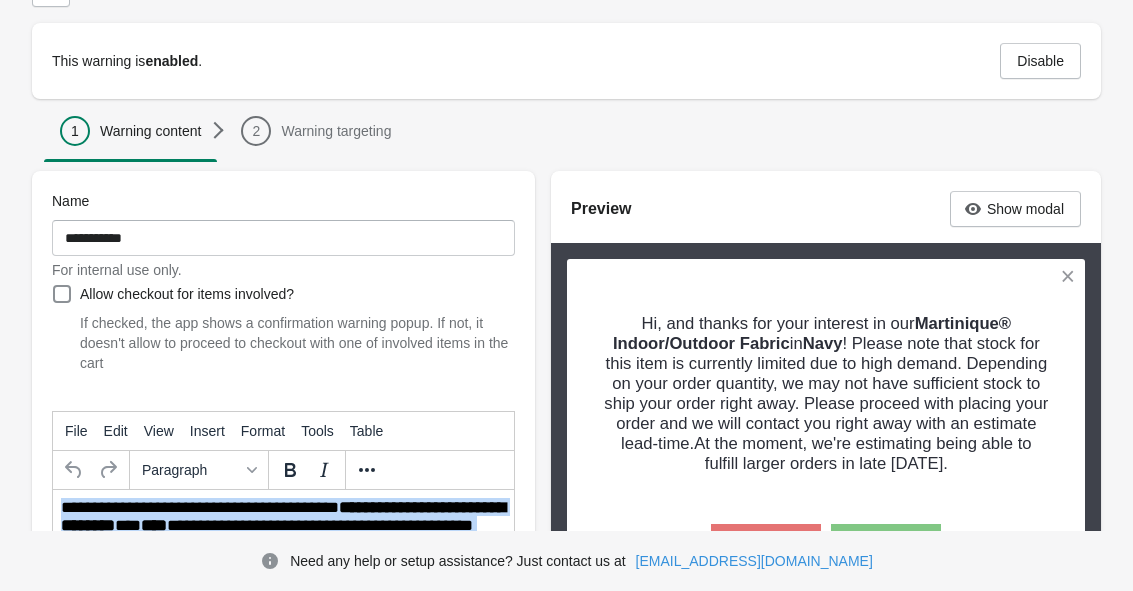scroll, scrollTop: 0, scrollLeft: 0, axis: both 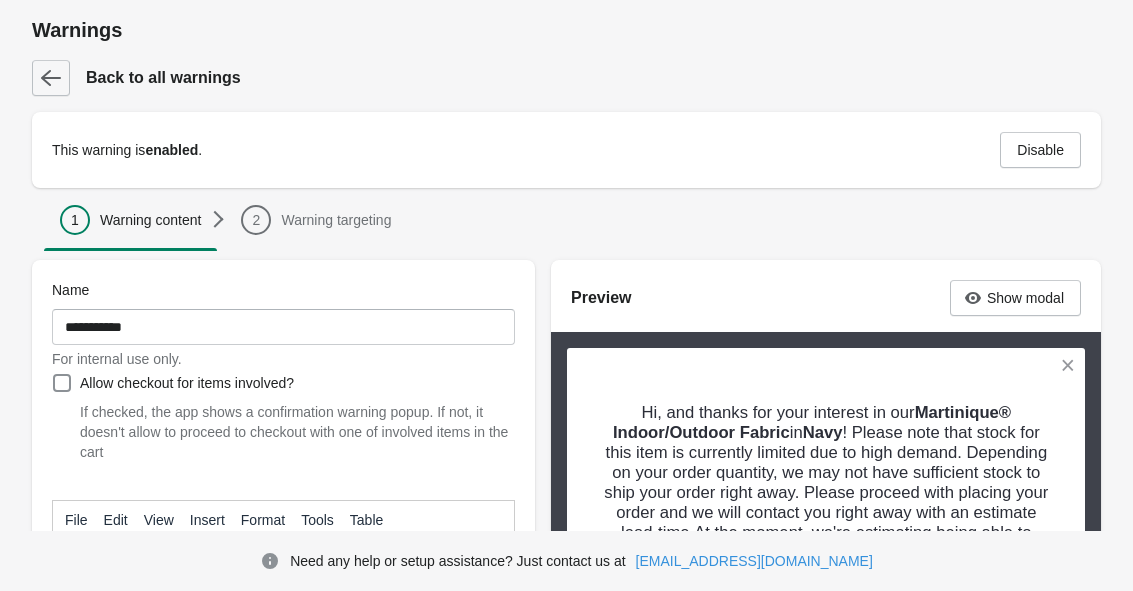 click 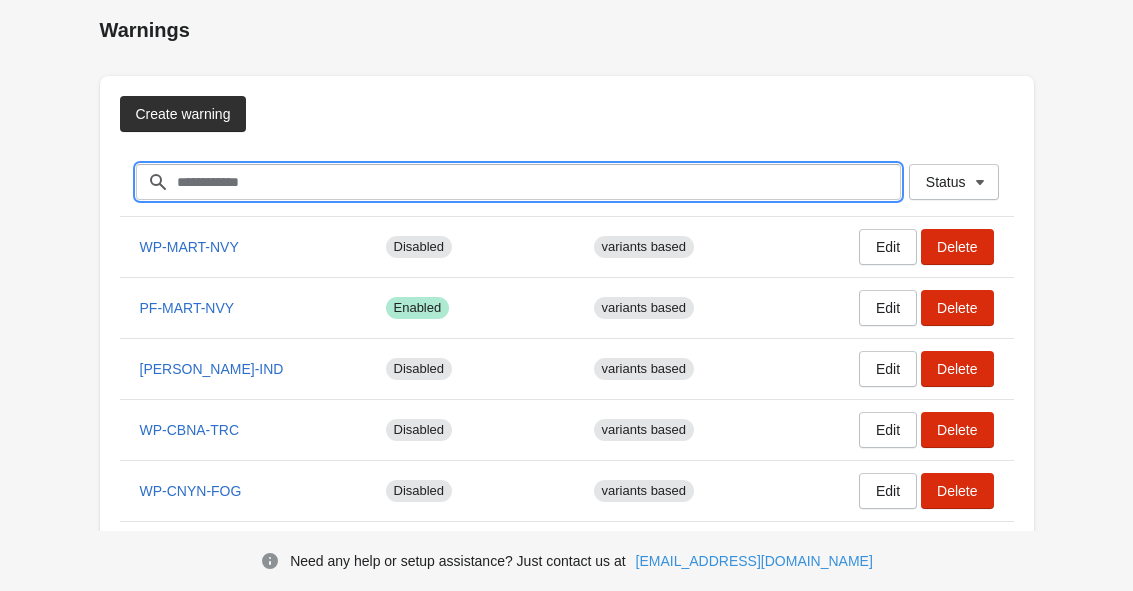click on "Filter items" at bounding box center [538, 182] 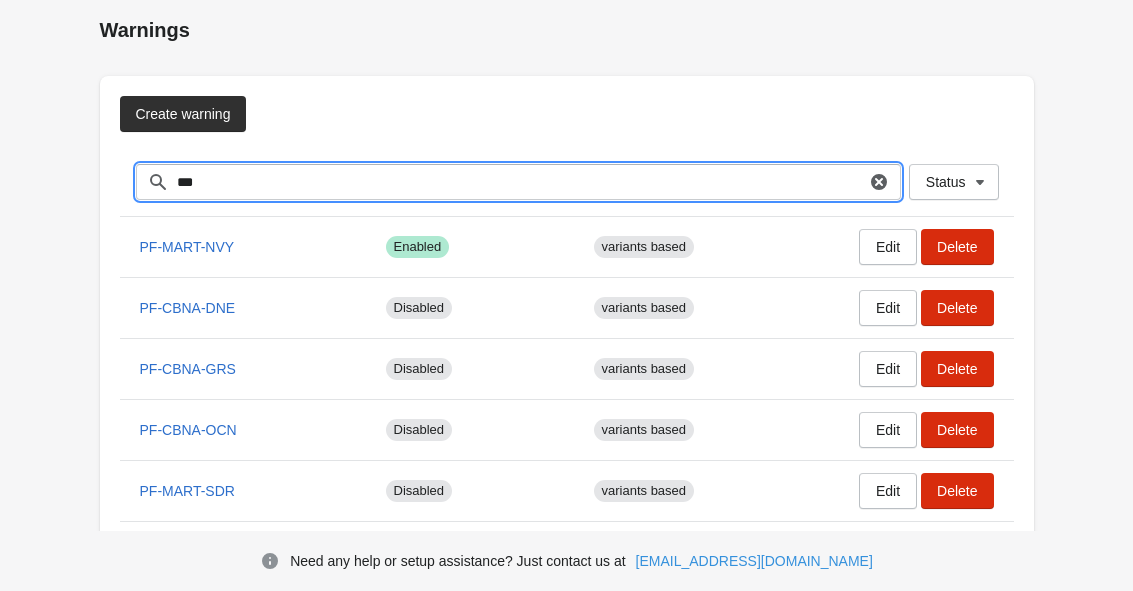 type on "***" 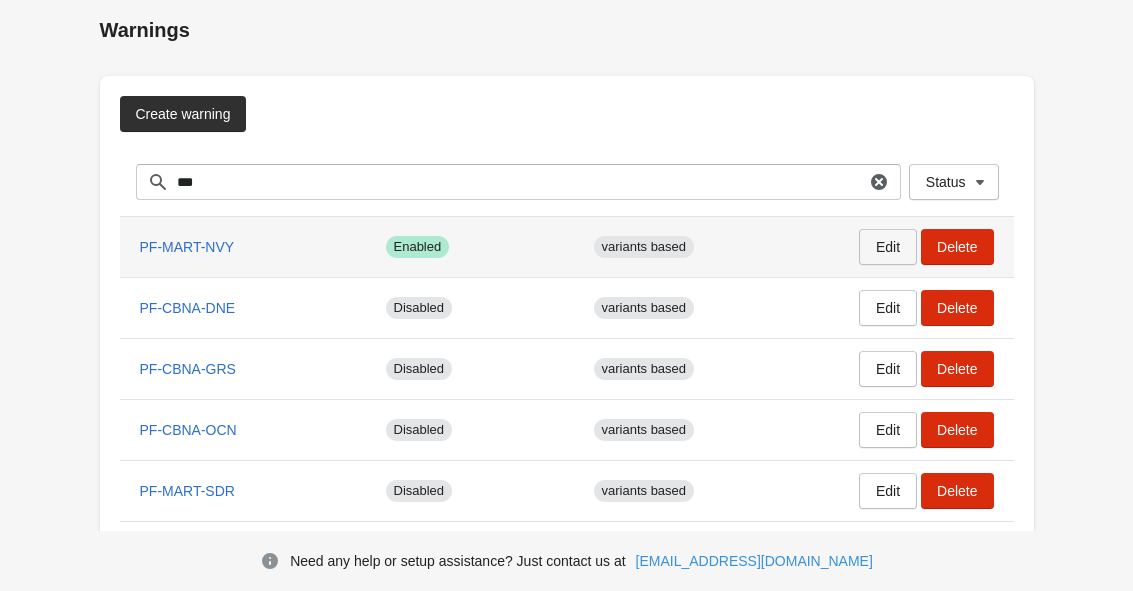 click on "Edit" at bounding box center (888, 247) 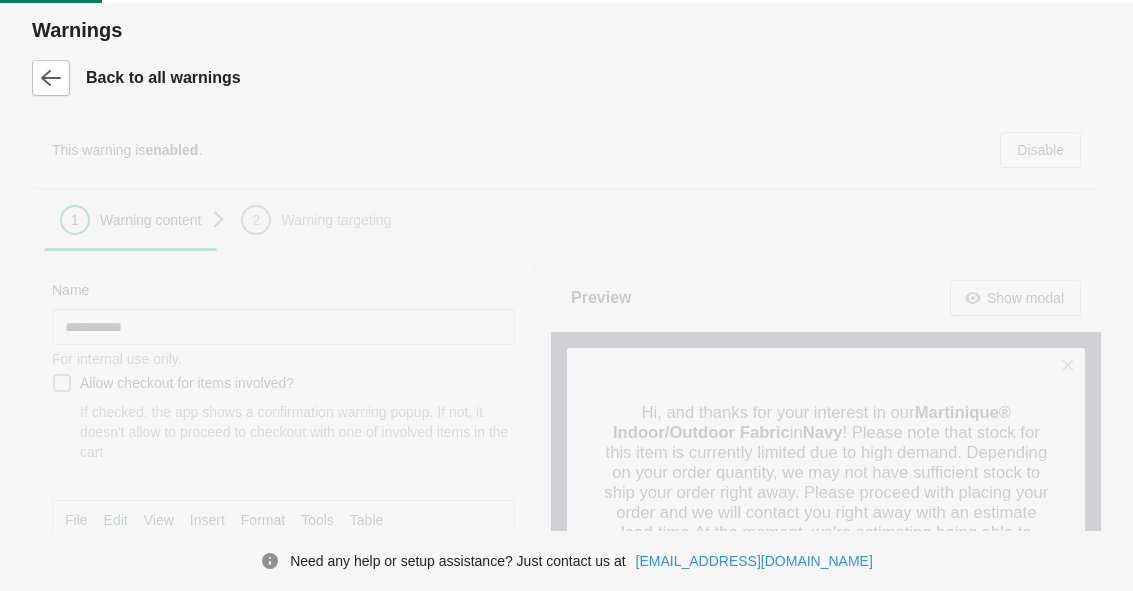 scroll, scrollTop: 0, scrollLeft: 0, axis: both 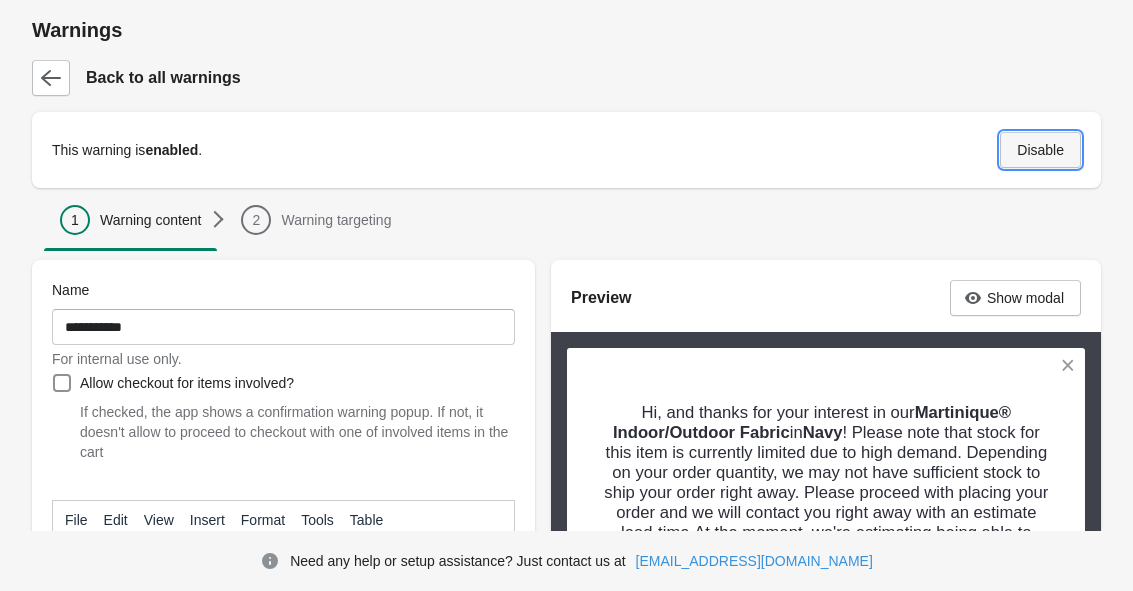 click on "Disable" at bounding box center (1040, 150) 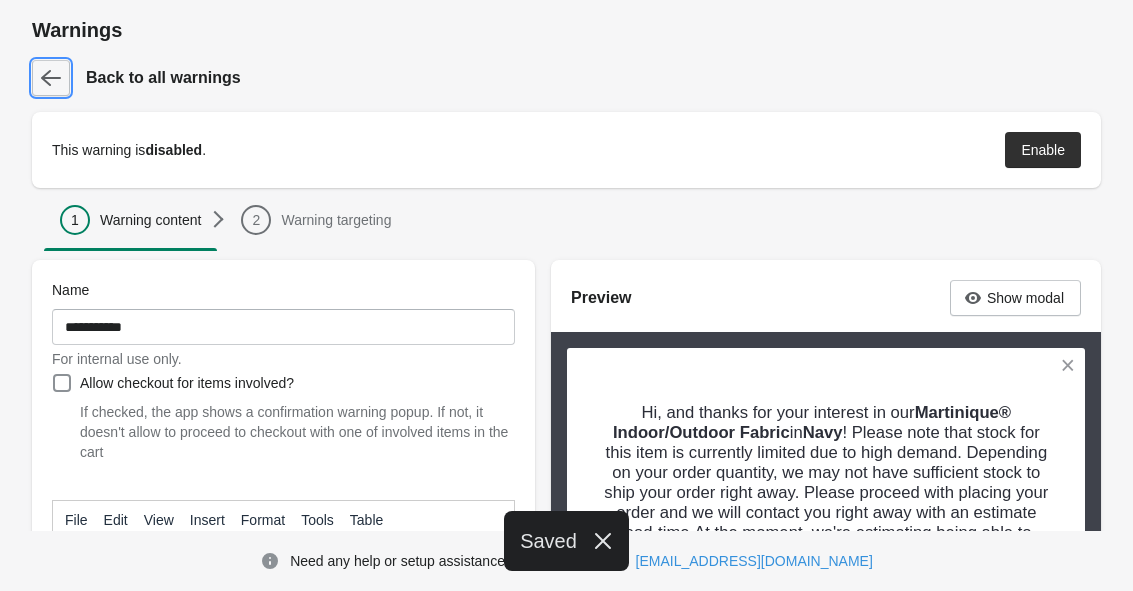 click 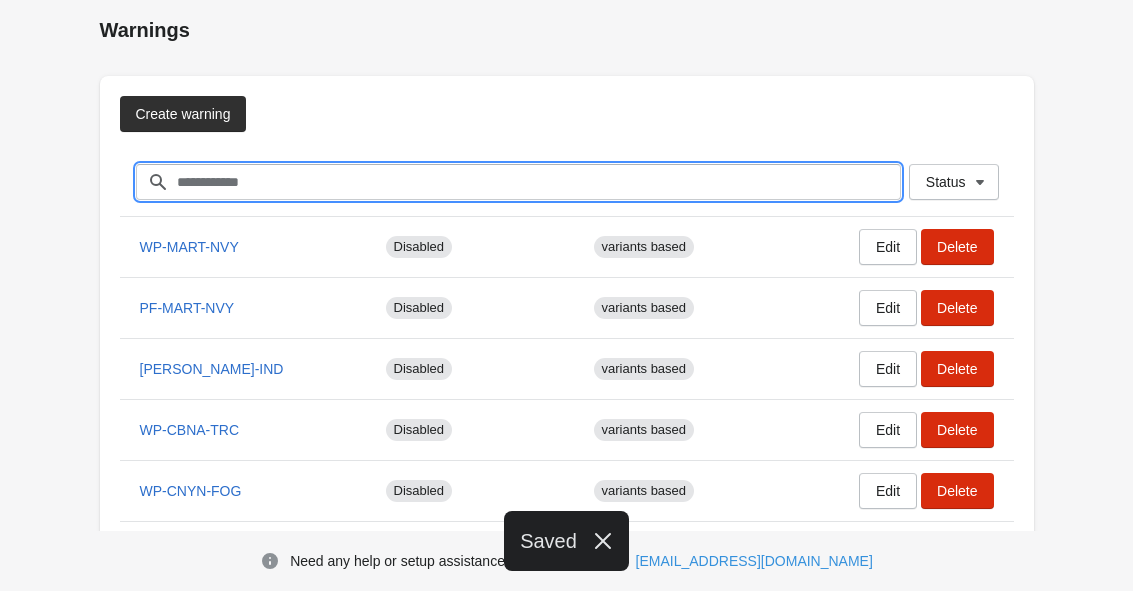 click on "Filter items" at bounding box center [538, 182] 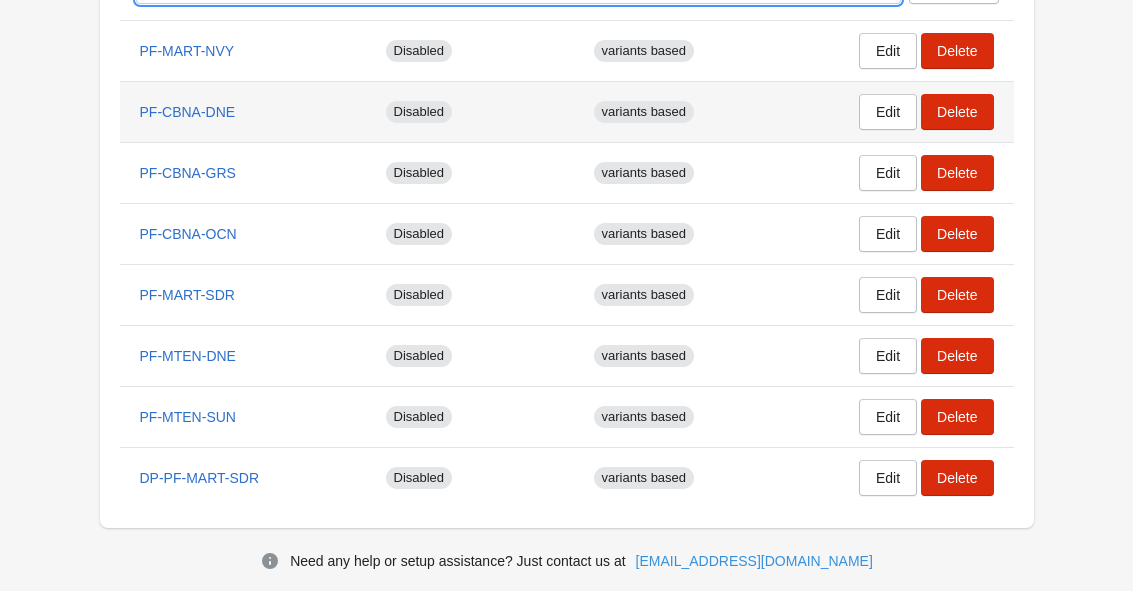 scroll, scrollTop: 219, scrollLeft: 0, axis: vertical 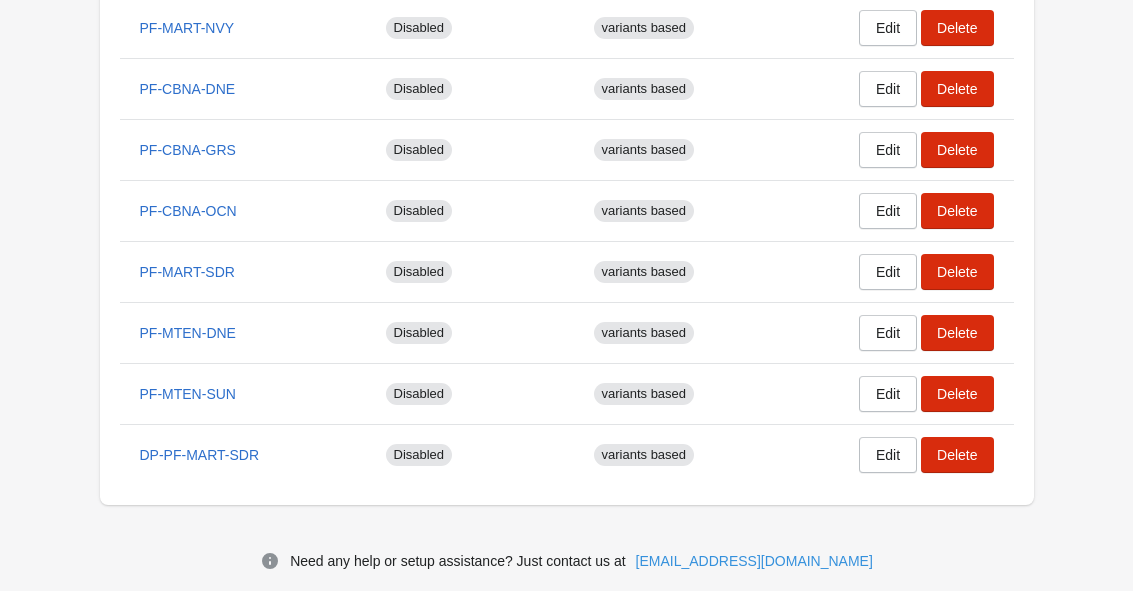 type on "***" 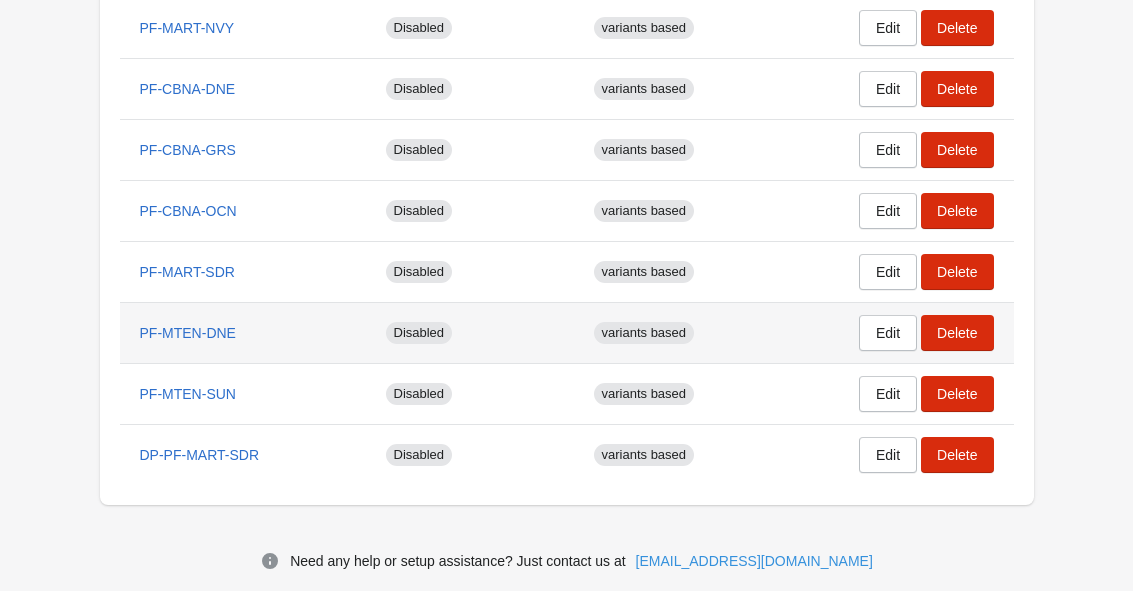 scroll, scrollTop: 0, scrollLeft: 0, axis: both 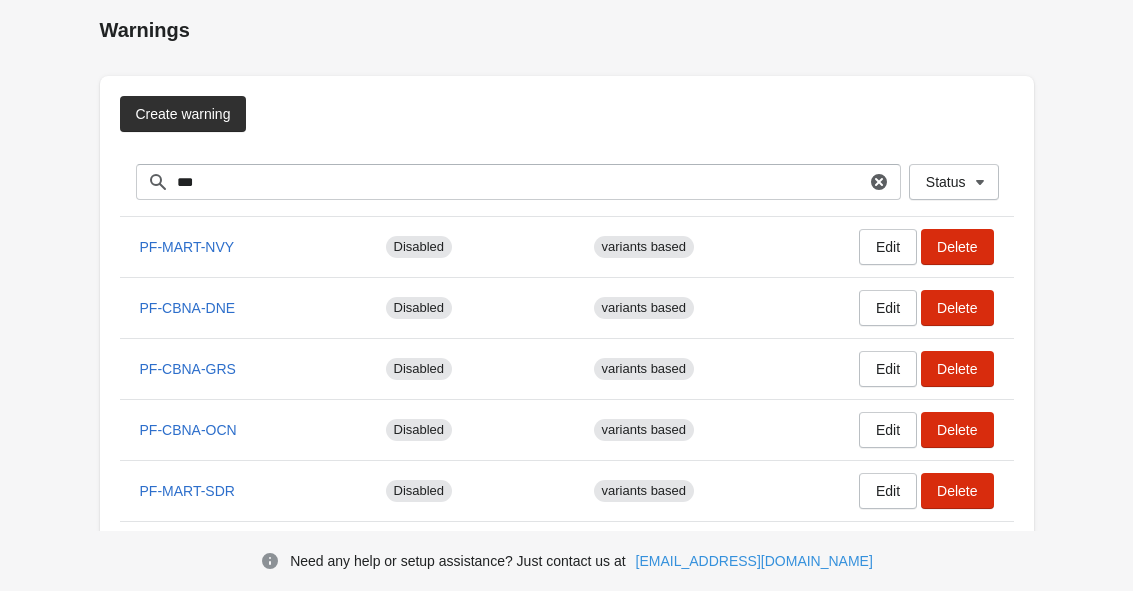 click on "Create warning" at bounding box center [183, 114] 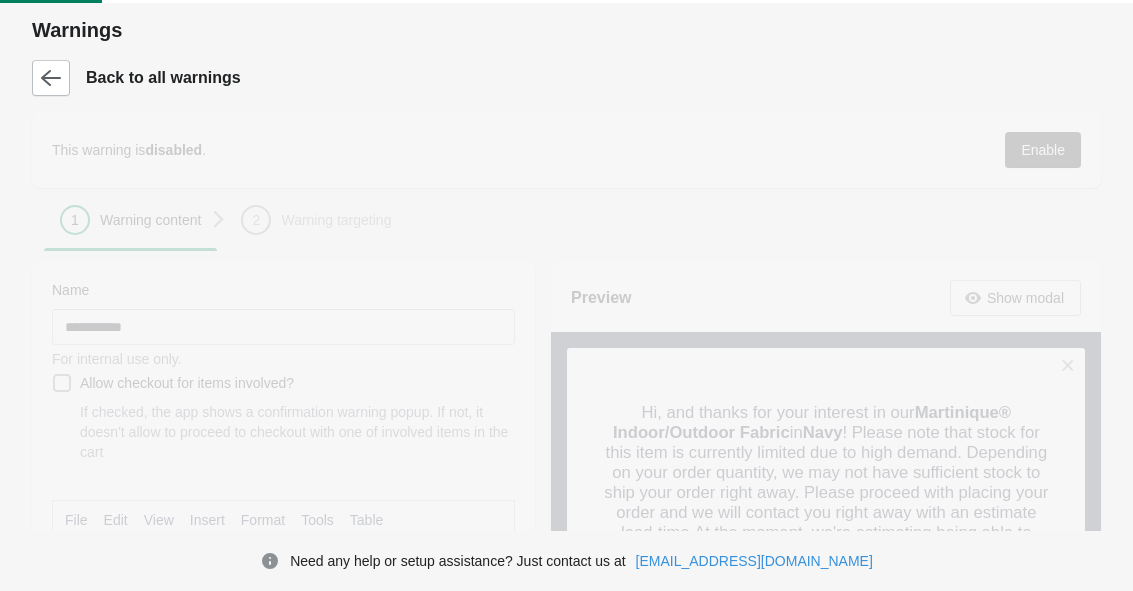 scroll, scrollTop: 0, scrollLeft: 0, axis: both 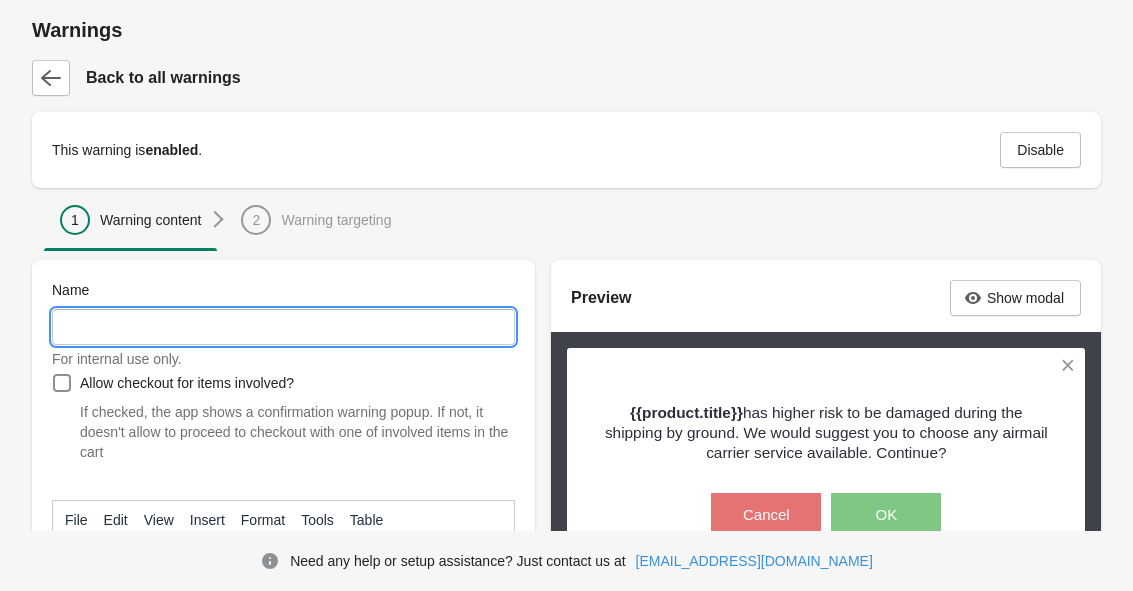click on "Name" at bounding box center [283, 327] 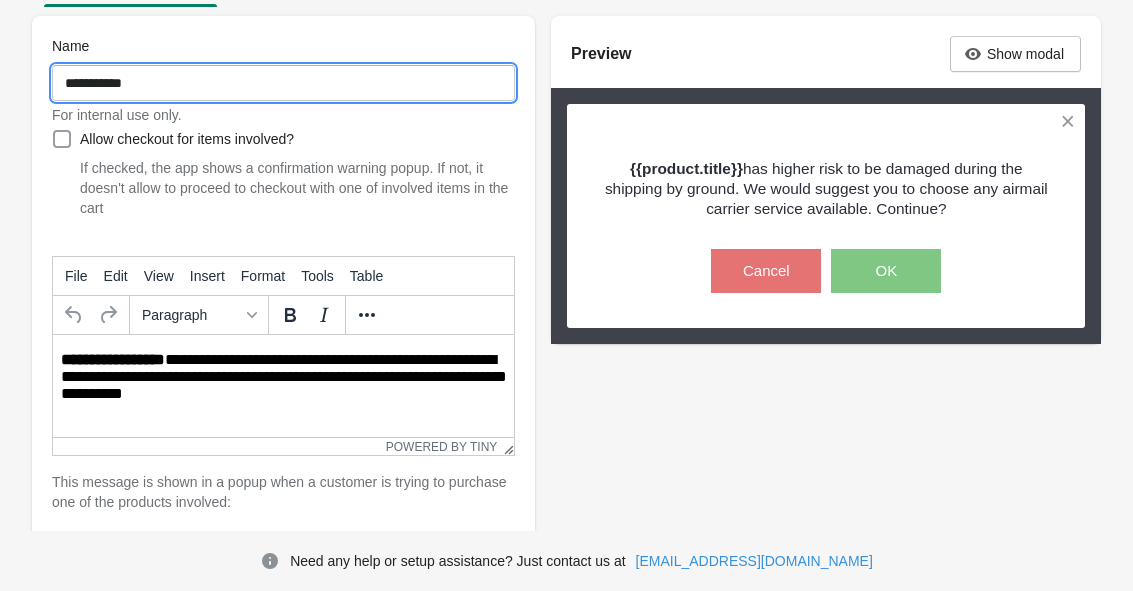 scroll, scrollTop: 247, scrollLeft: 0, axis: vertical 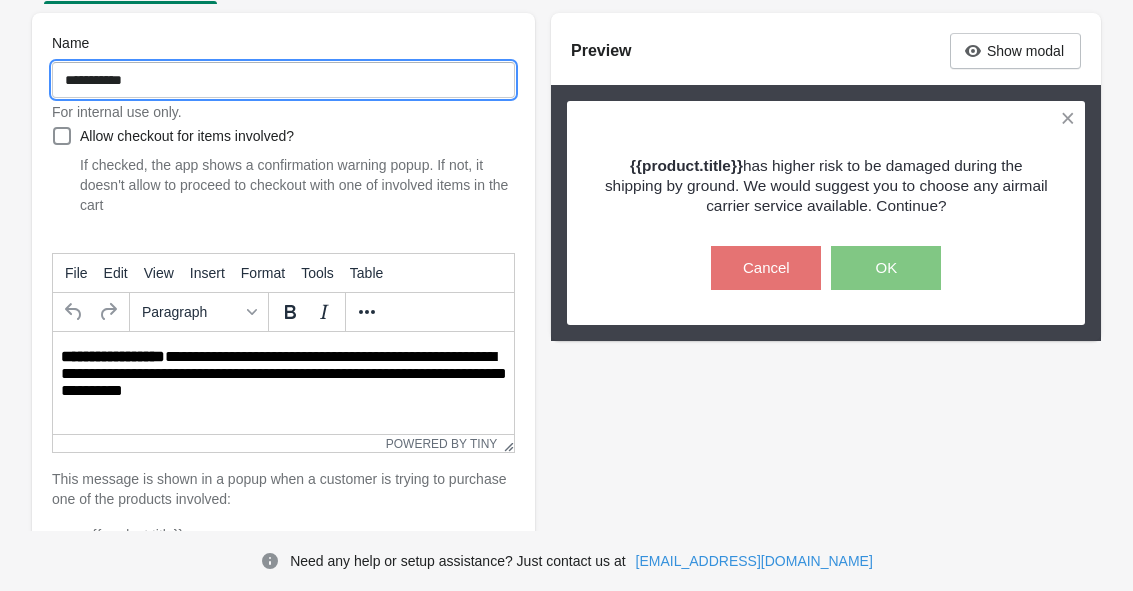type on "**********" 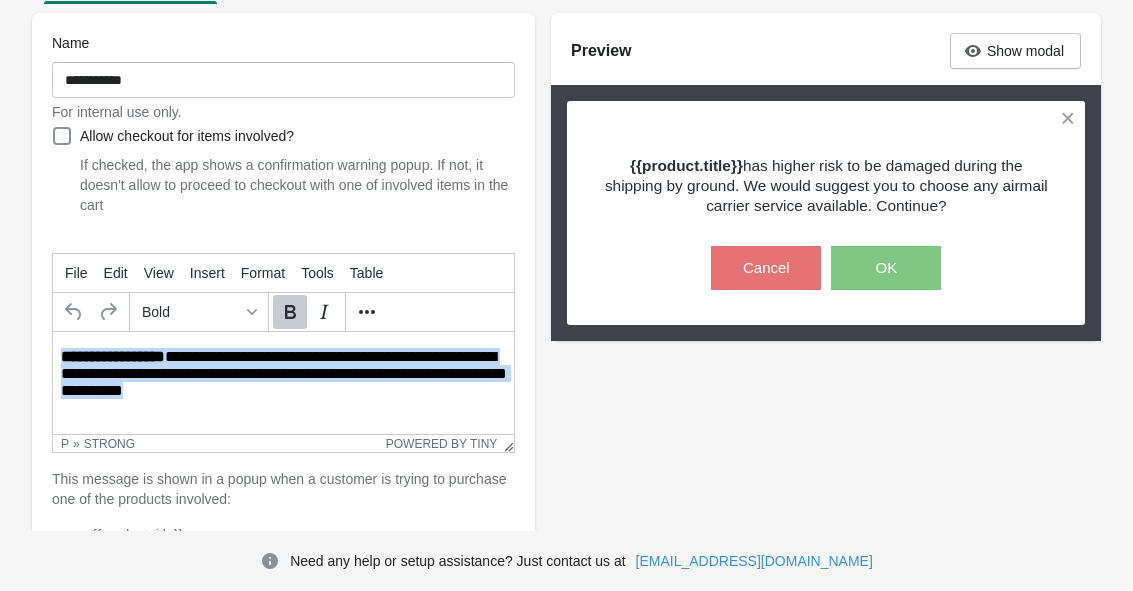 drag, startPoint x: 277, startPoint y: 392, endPoint x: 6, endPoint y: 324, distance: 279.40115 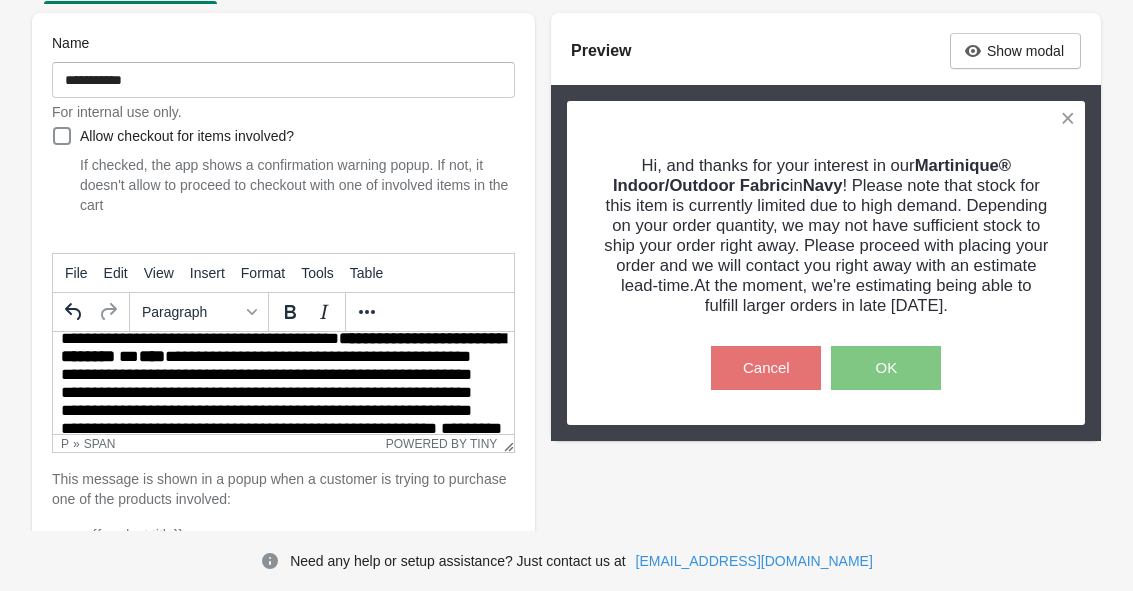 scroll, scrollTop: 0, scrollLeft: 0, axis: both 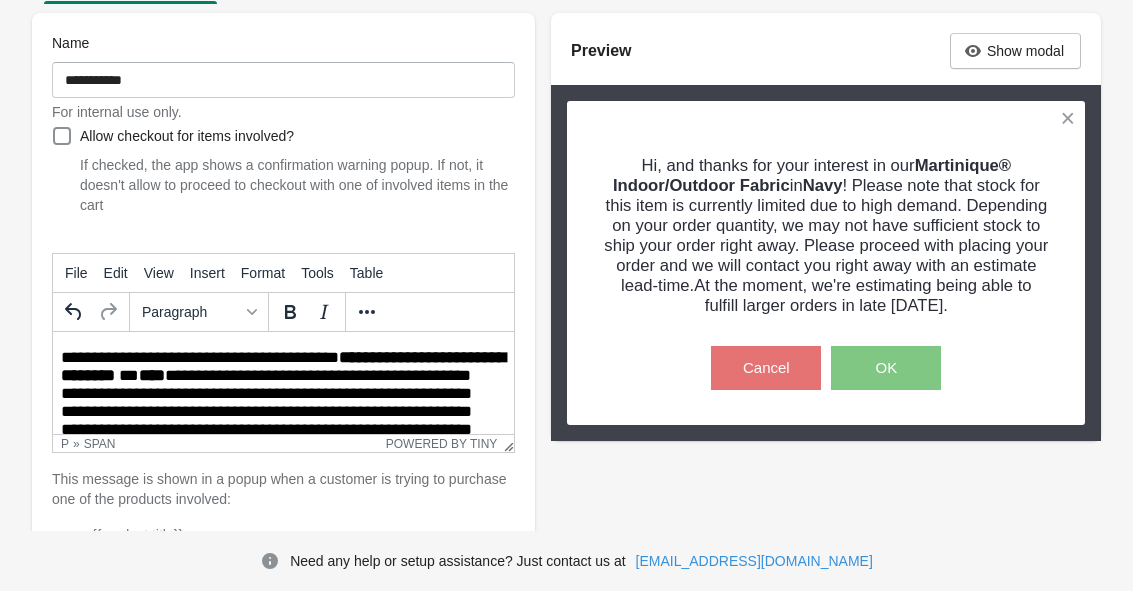 click on "**********" at bounding box center [283, 366] 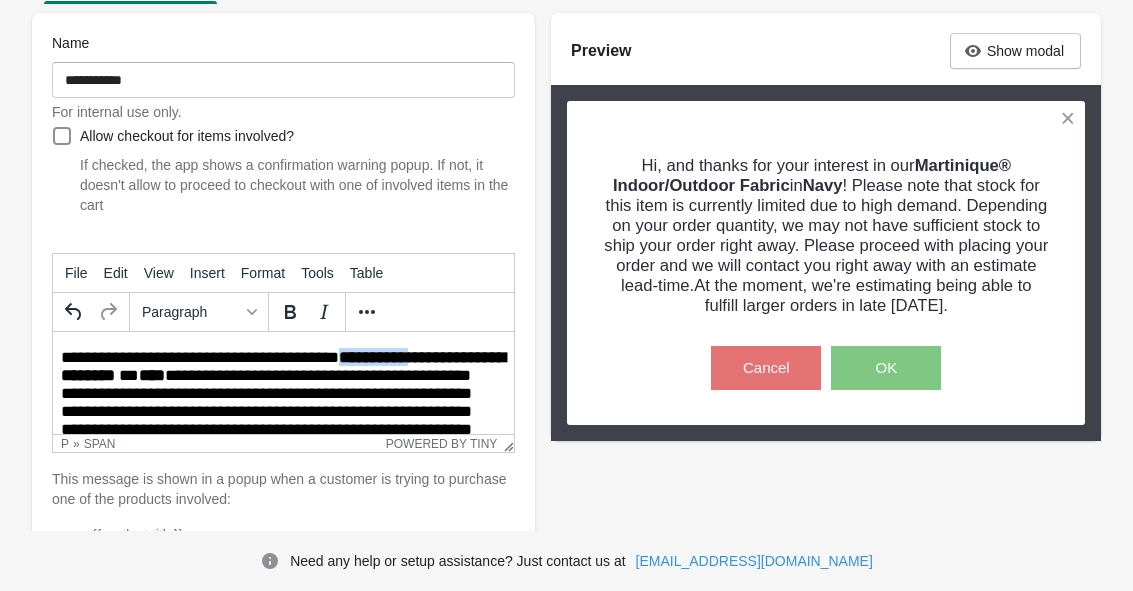 click on "**********" at bounding box center [283, 366] 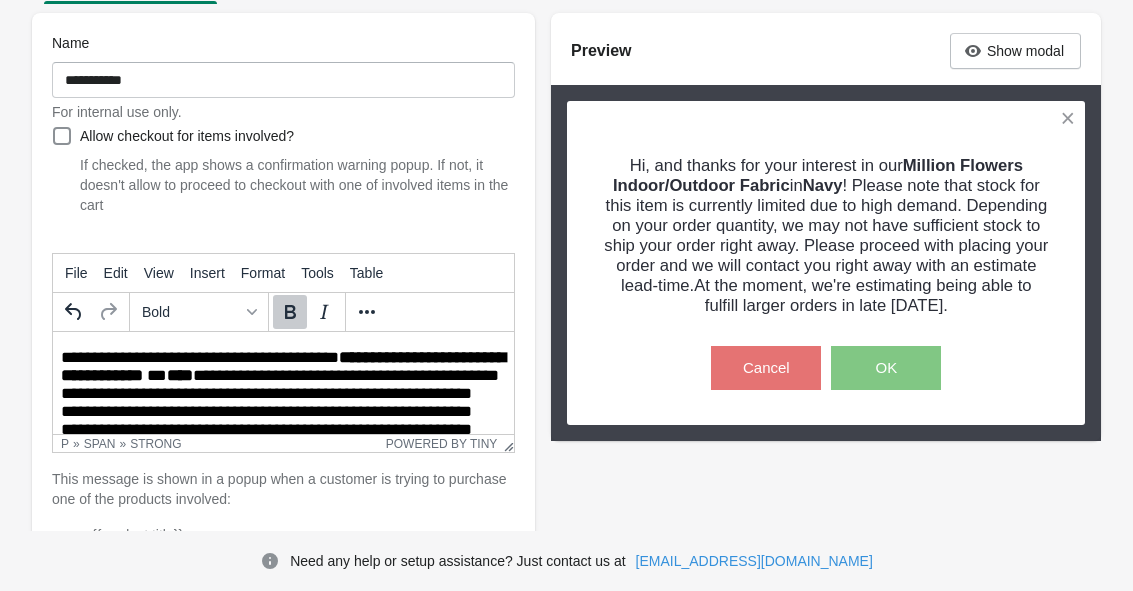 click on "****" at bounding box center [180, 375] 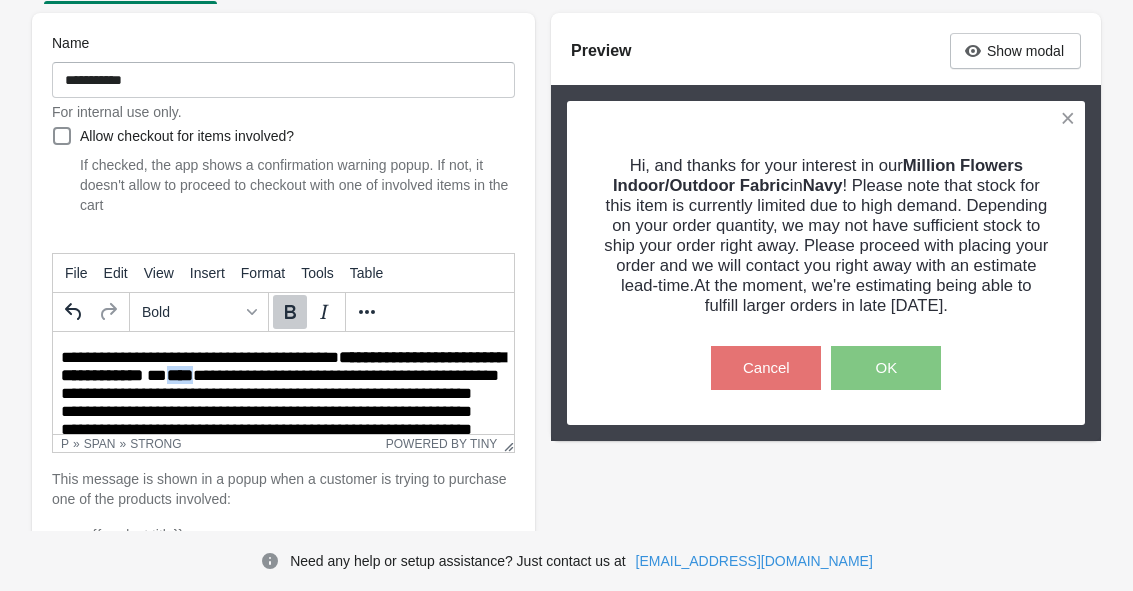 click on "****" at bounding box center [180, 375] 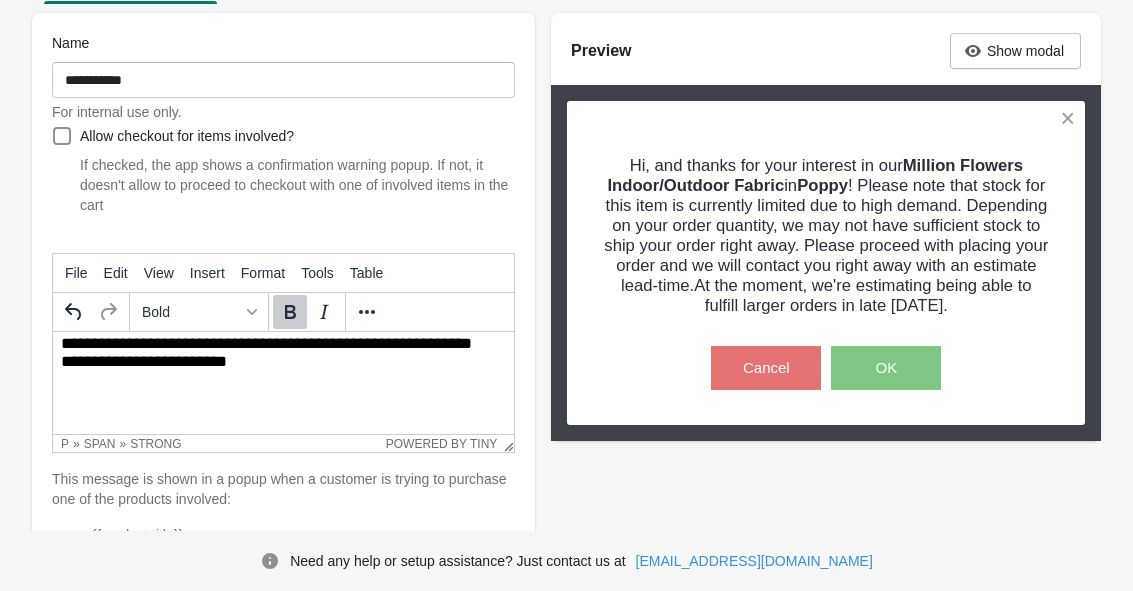 scroll, scrollTop: 126, scrollLeft: 0, axis: vertical 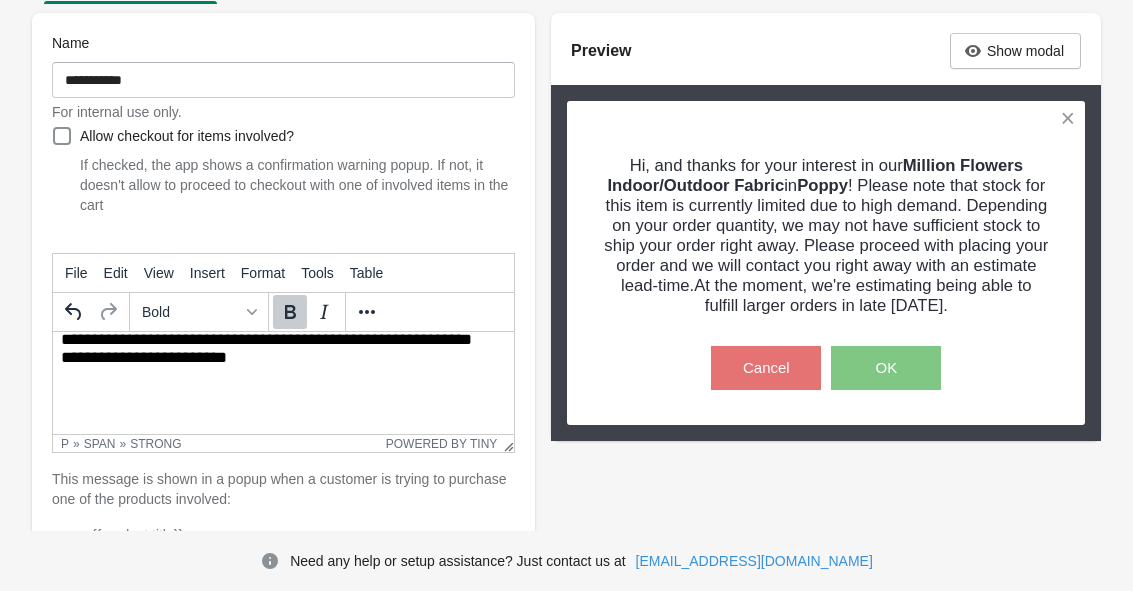 click on "**********" at bounding box center [281, 339] 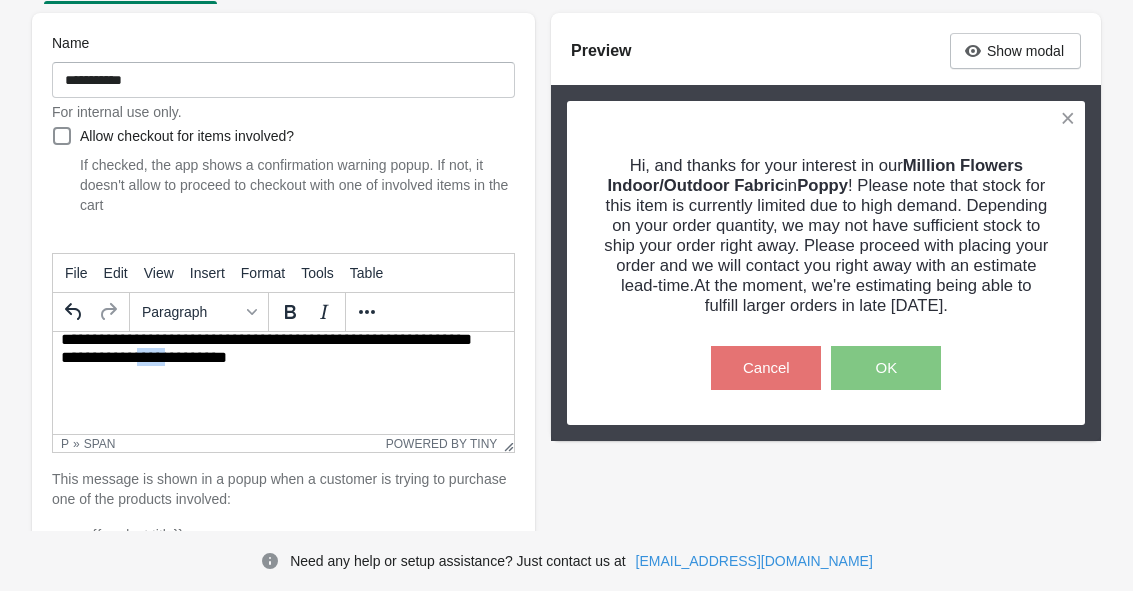 click on "**********" at bounding box center (281, 339) 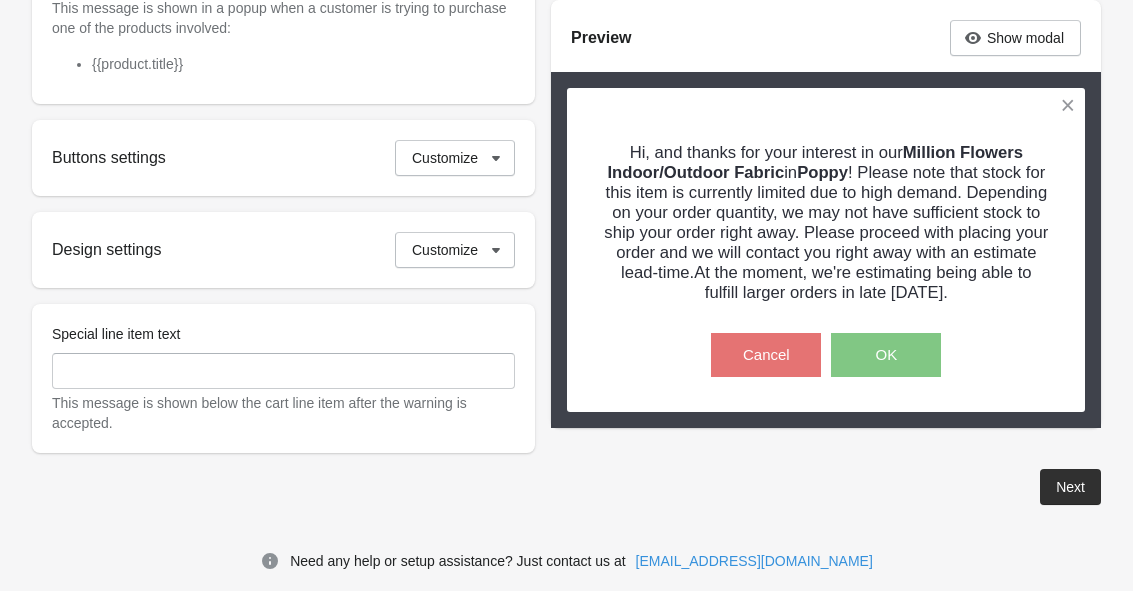 scroll, scrollTop: 717, scrollLeft: 0, axis: vertical 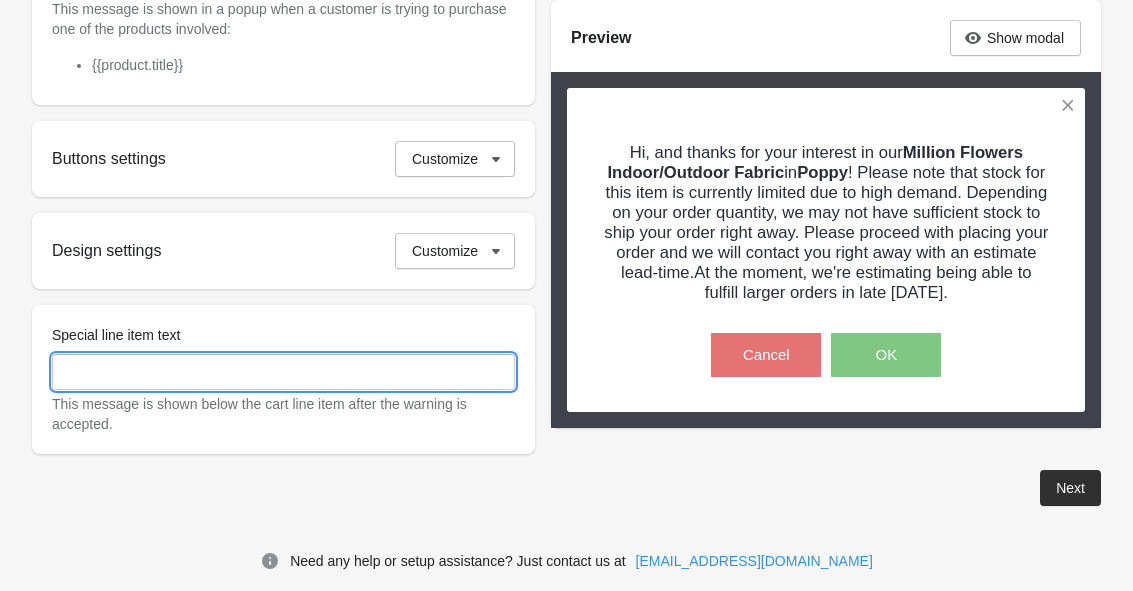 click on "Special line item text" at bounding box center [283, 372] 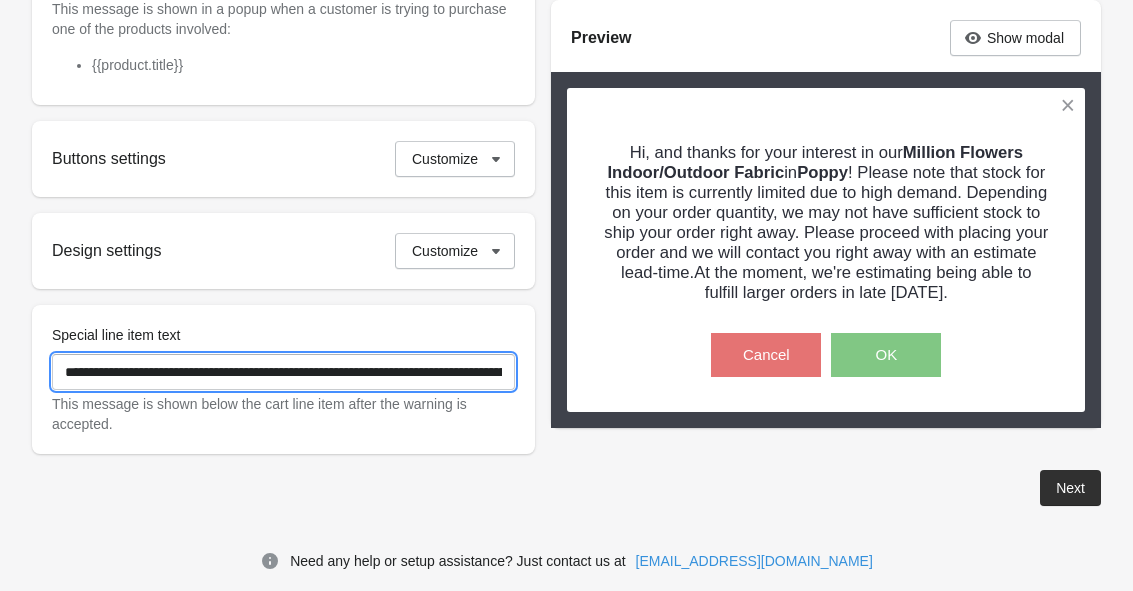 scroll, scrollTop: 0, scrollLeft: 1658, axis: horizontal 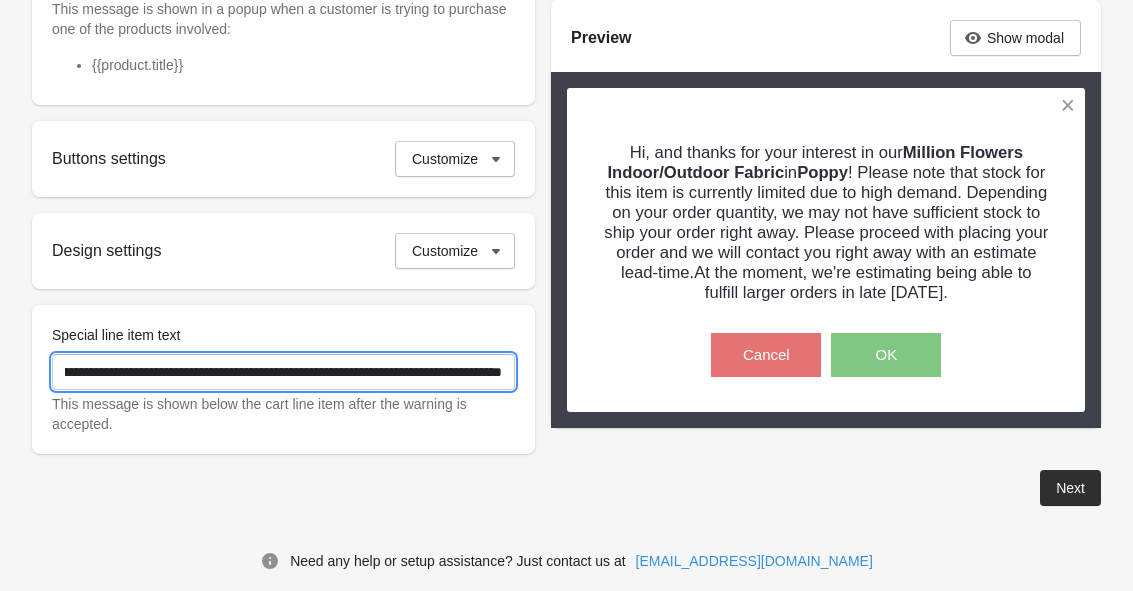 type on "**********" 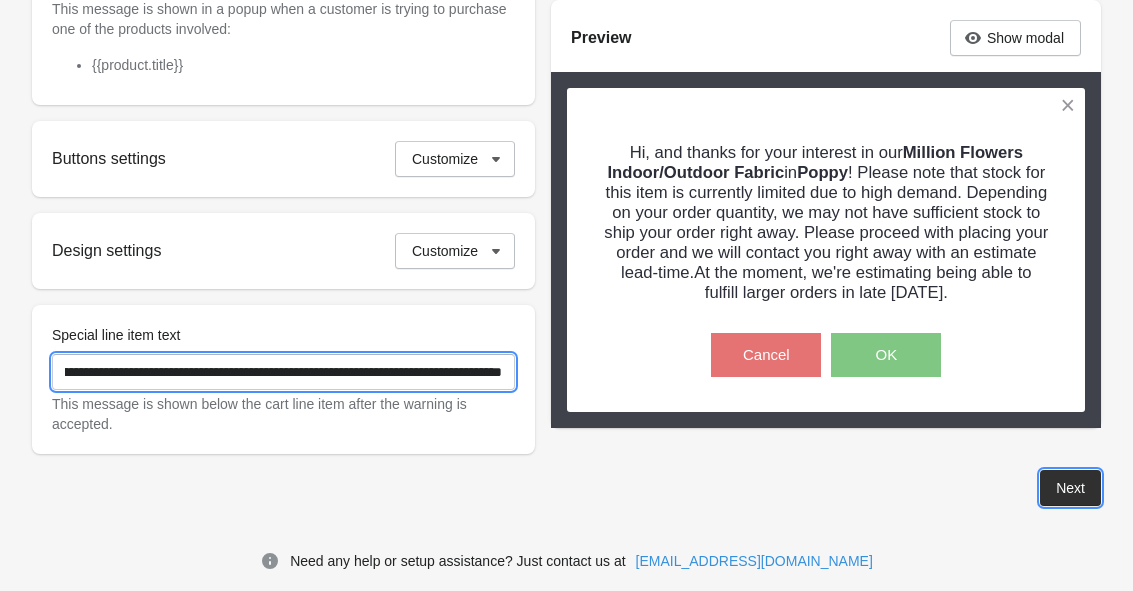 scroll, scrollTop: 0, scrollLeft: 0, axis: both 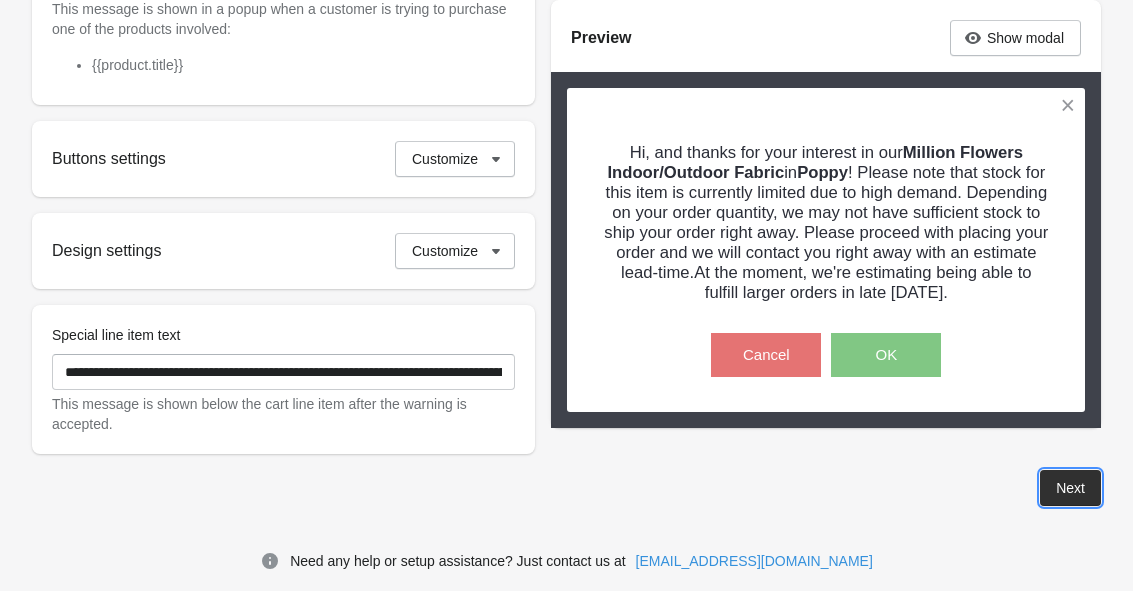 click on "Next" at bounding box center [1070, 488] 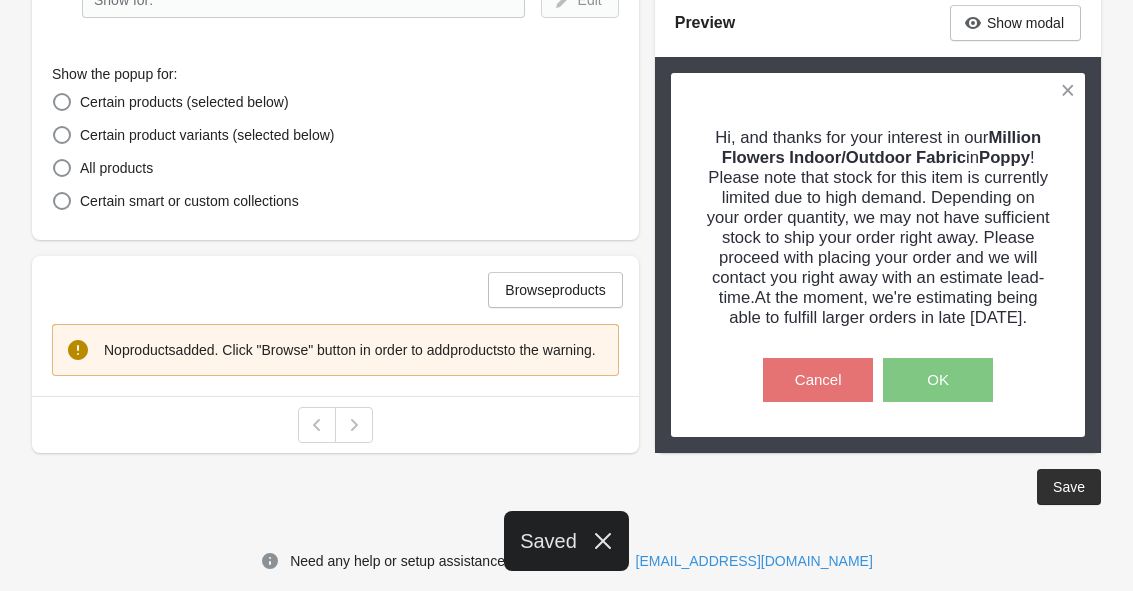 scroll, scrollTop: 446, scrollLeft: 0, axis: vertical 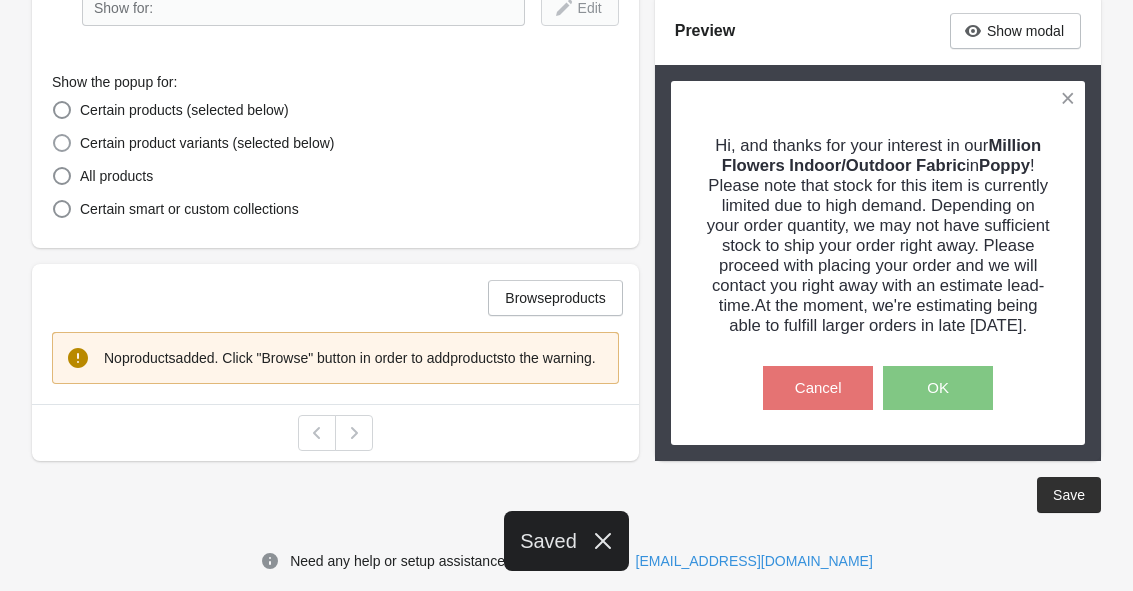 click on "Certain product variants (selected below)" at bounding box center [207, 143] 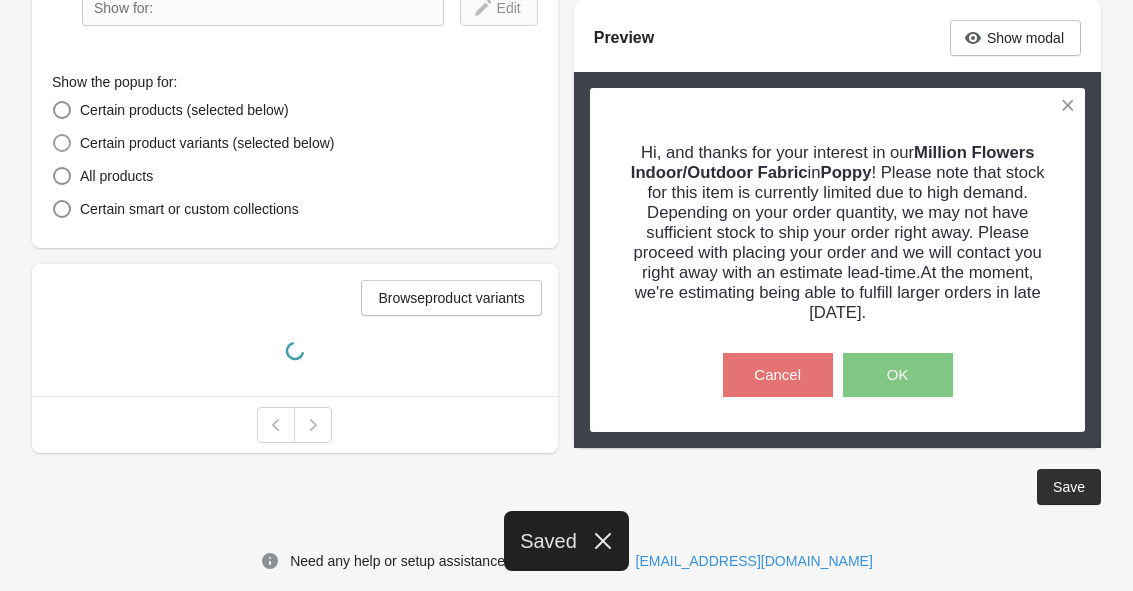 scroll, scrollTop: 446, scrollLeft: 0, axis: vertical 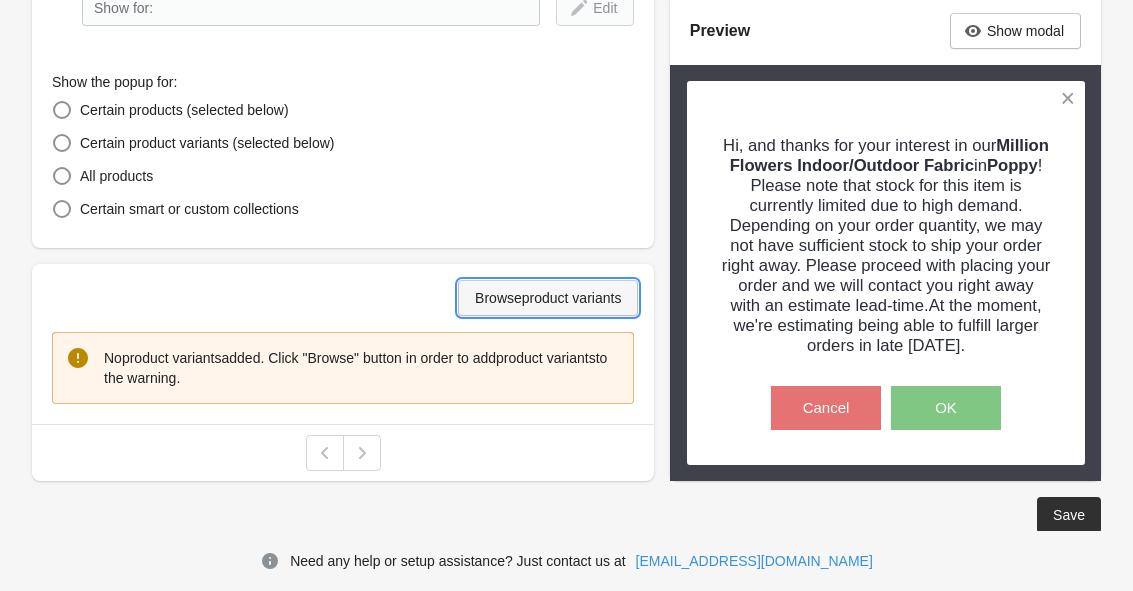 click on "Browse  product variants" at bounding box center [548, 298] 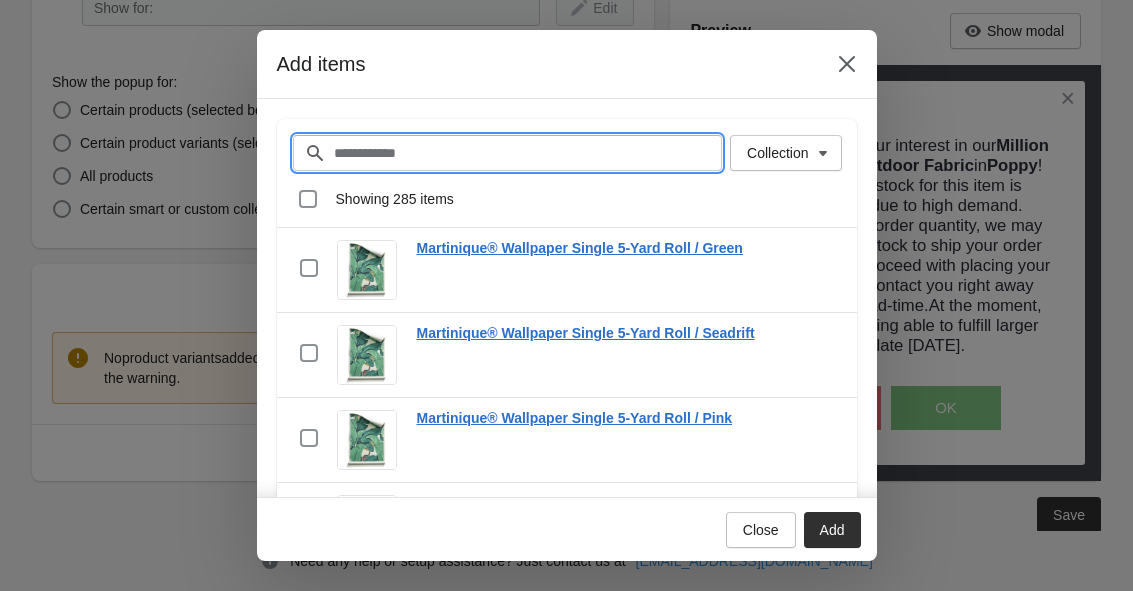 click on "Filter items" at bounding box center [528, 153] 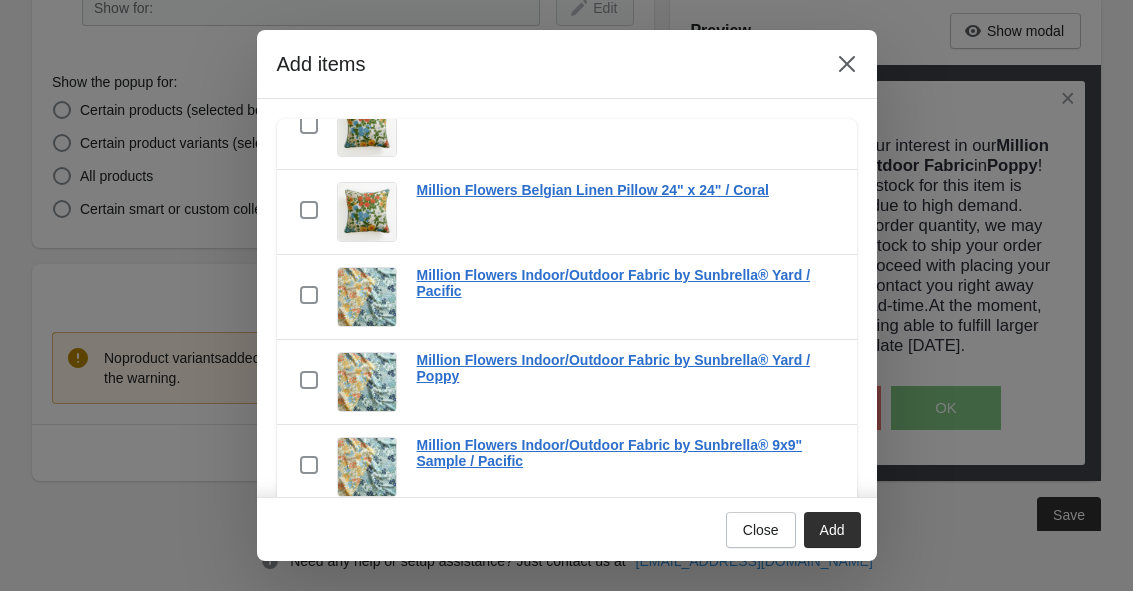 scroll, scrollTop: 2363, scrollLeft: 0, axis: vertical 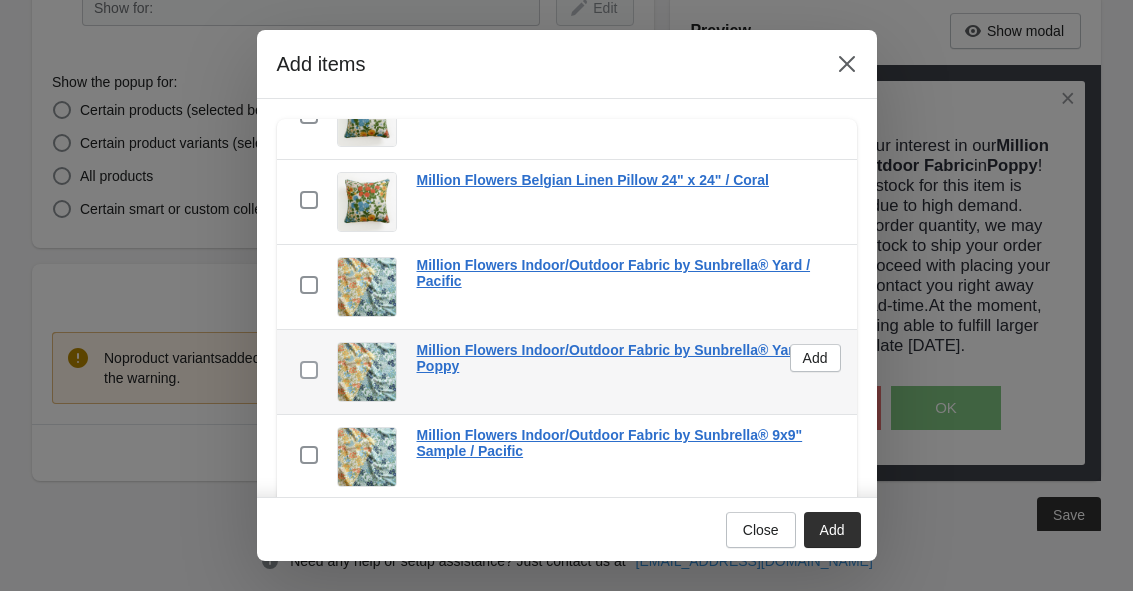 type on "**********" 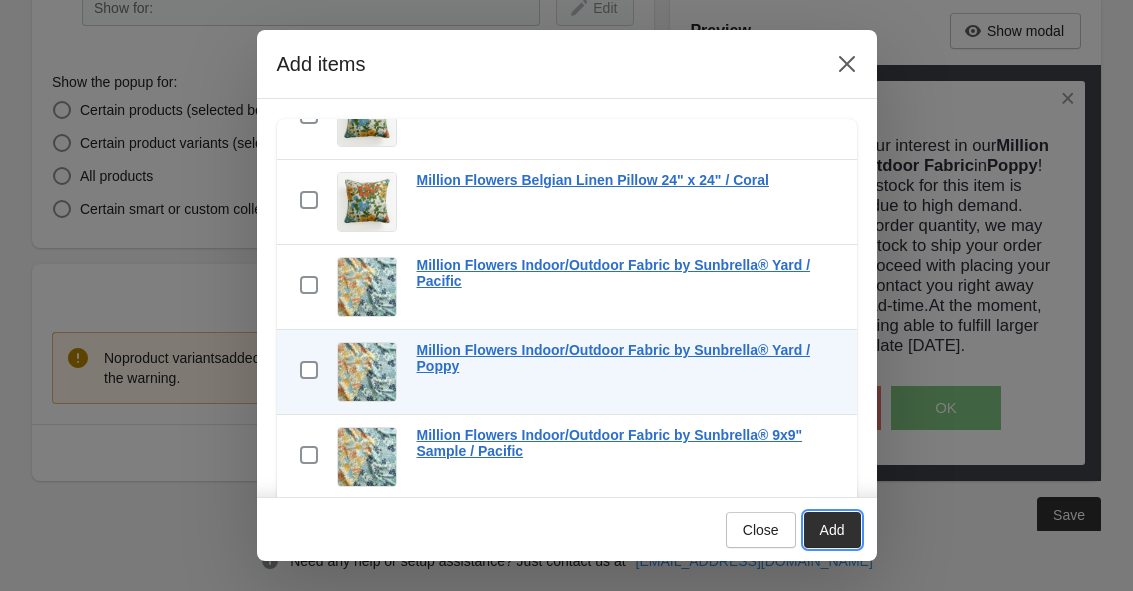 click on "Add" at bounding box center [832, 530] 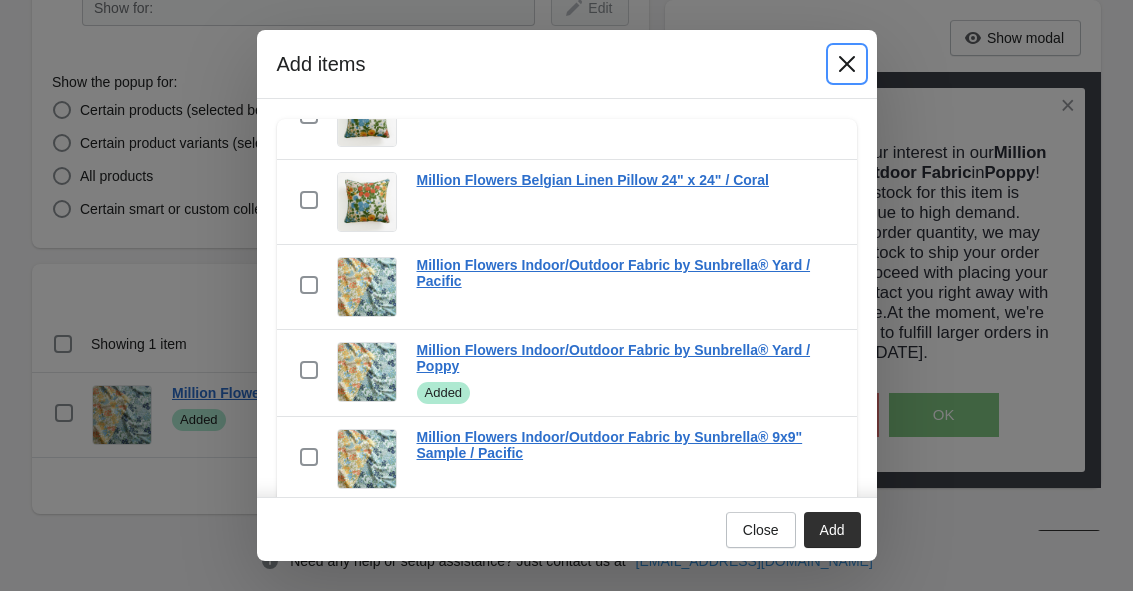 click 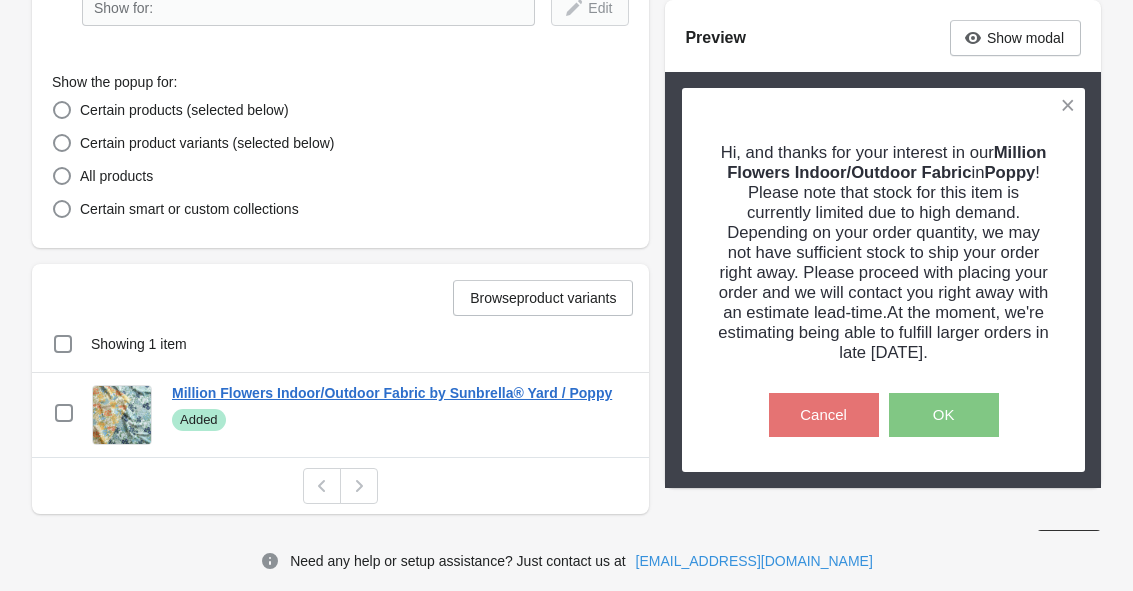 scroll, scrollTop: 0, scrollLeft: 0, axis: both 